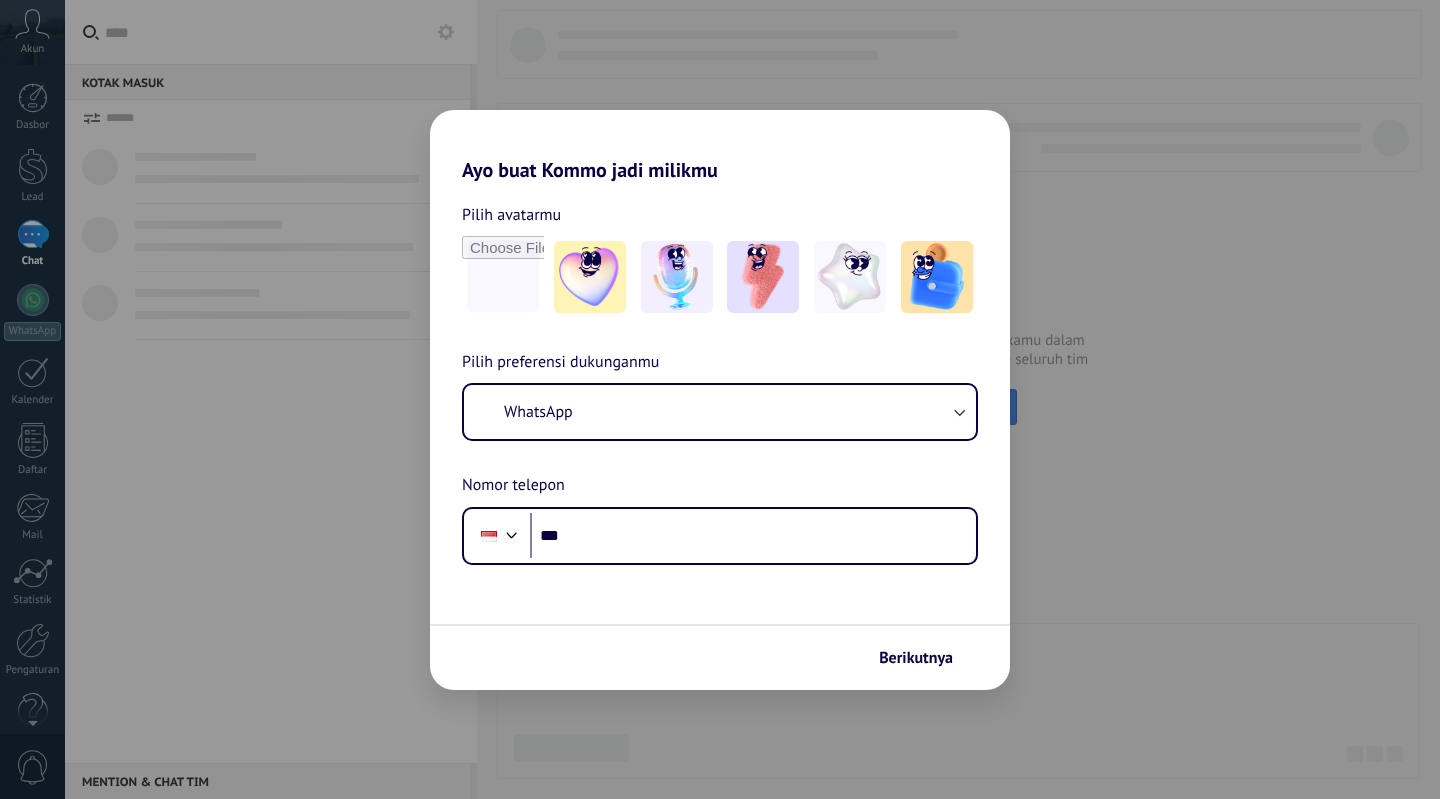 scroll, scrollTop: 0, scrollLeft: 0, axis: both 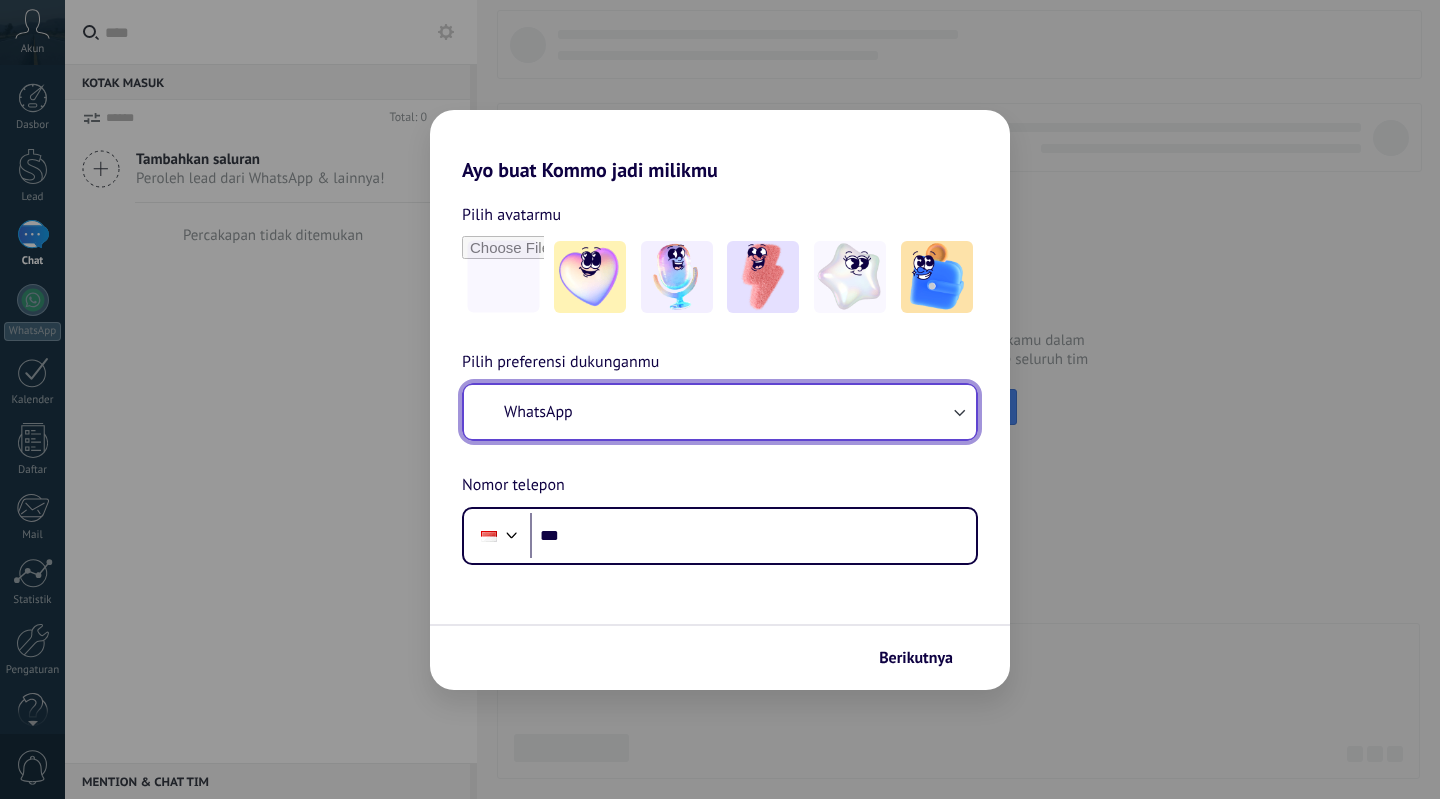 click on "WhatsApp" at bounding box center (720, 412) 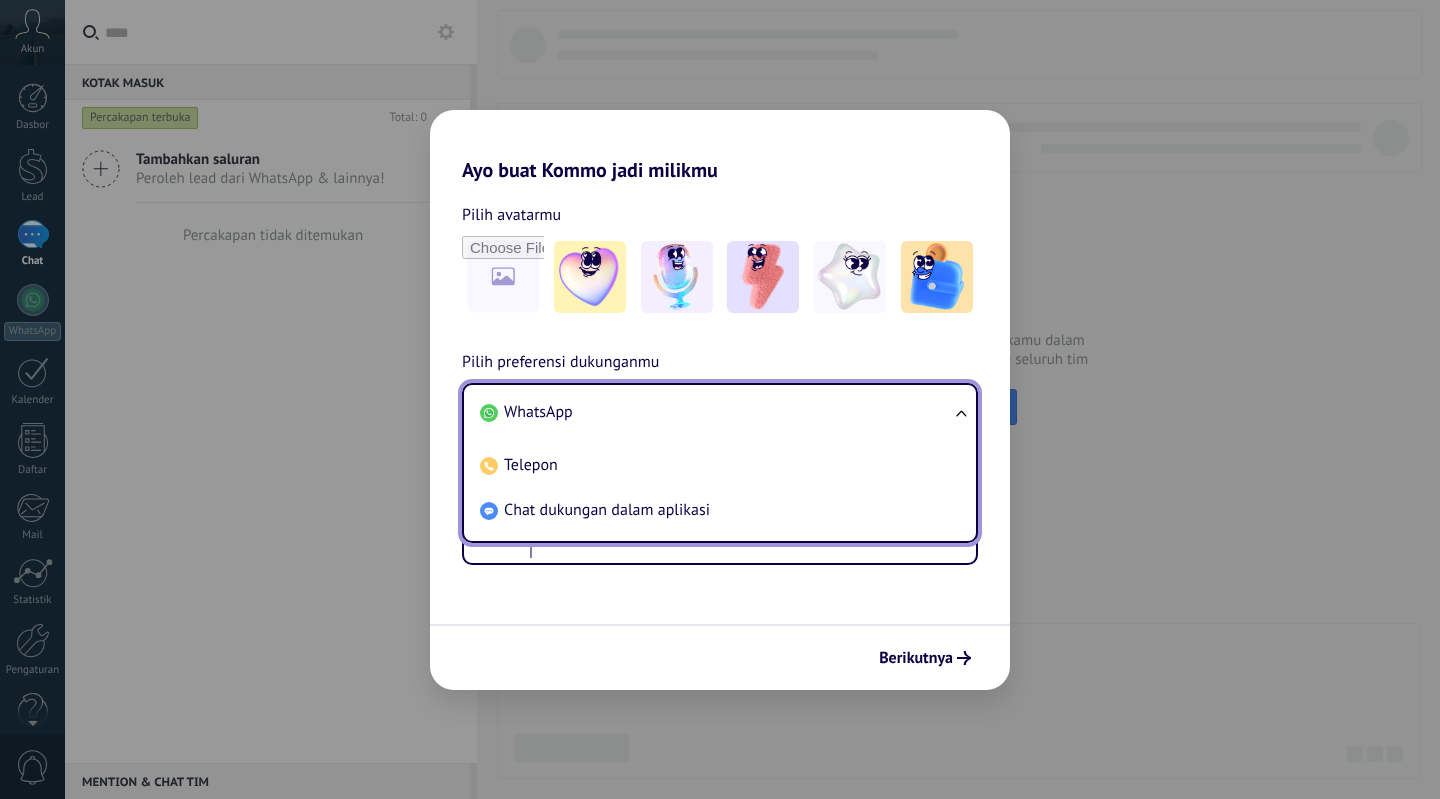 click on "Telepon" at bounding box center (716, 465) 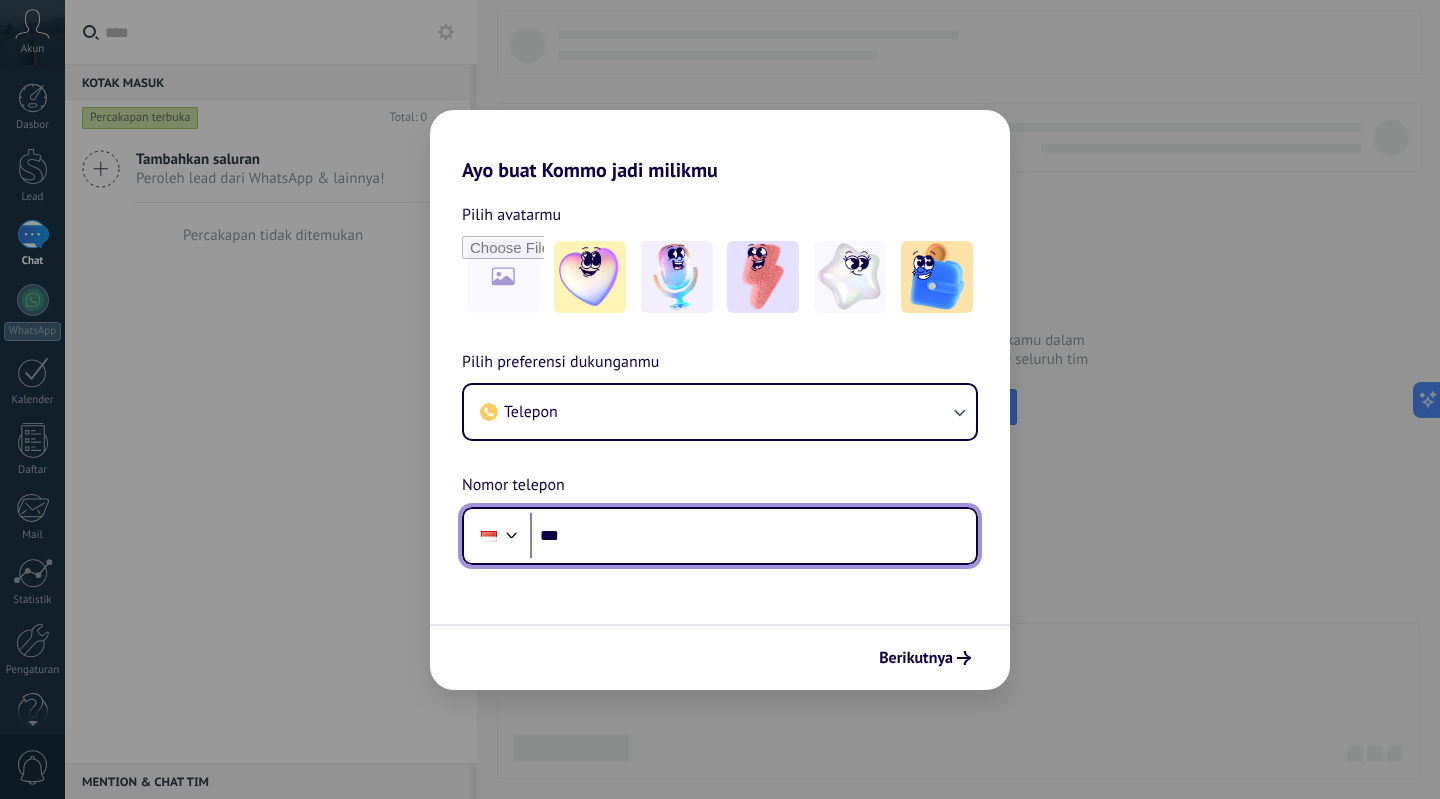 click on "***" at bounding box center (753, 536) 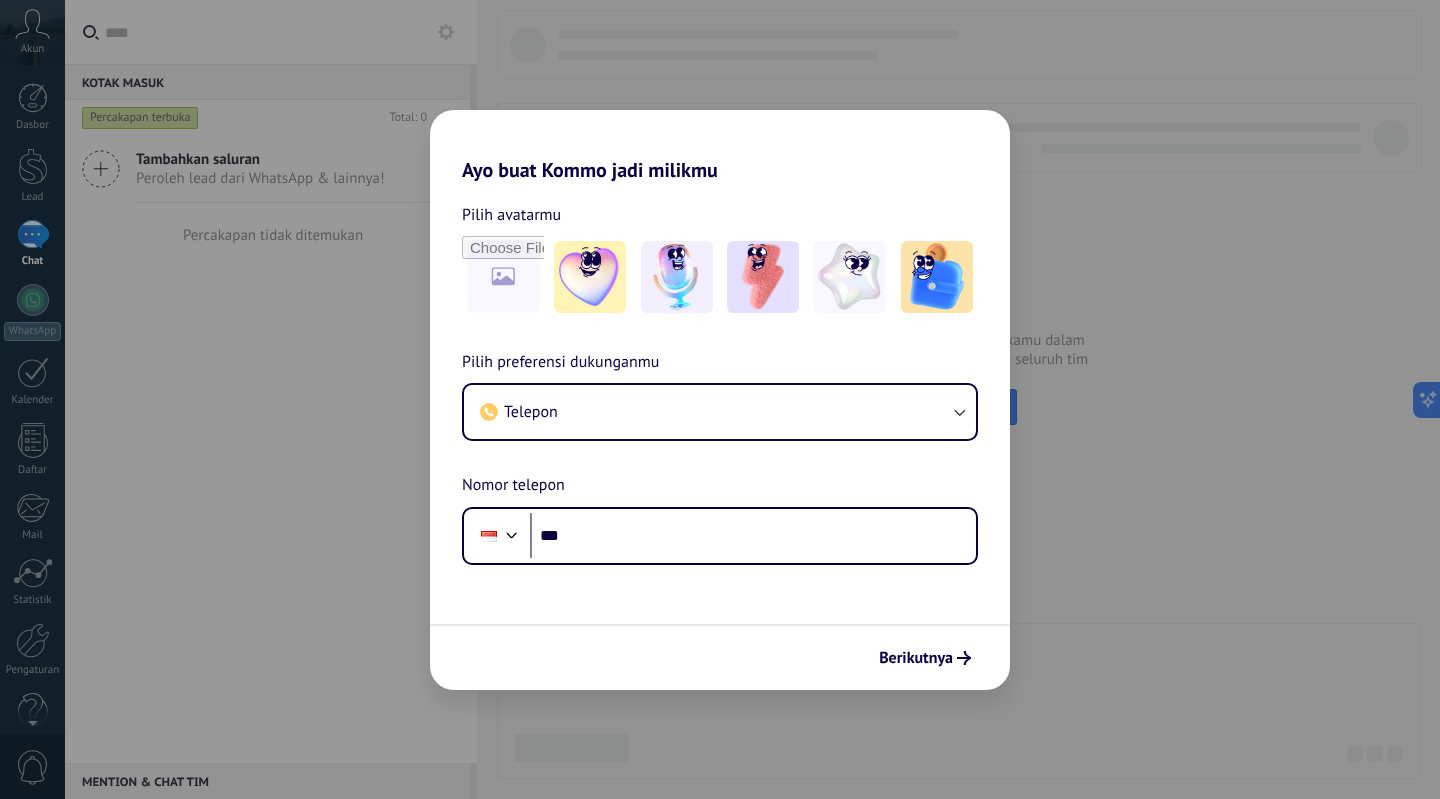 click on "Pilih preferensi dukunganmu Telepon Nomor telepon [PHONE]" at bounding box center [720, 457] 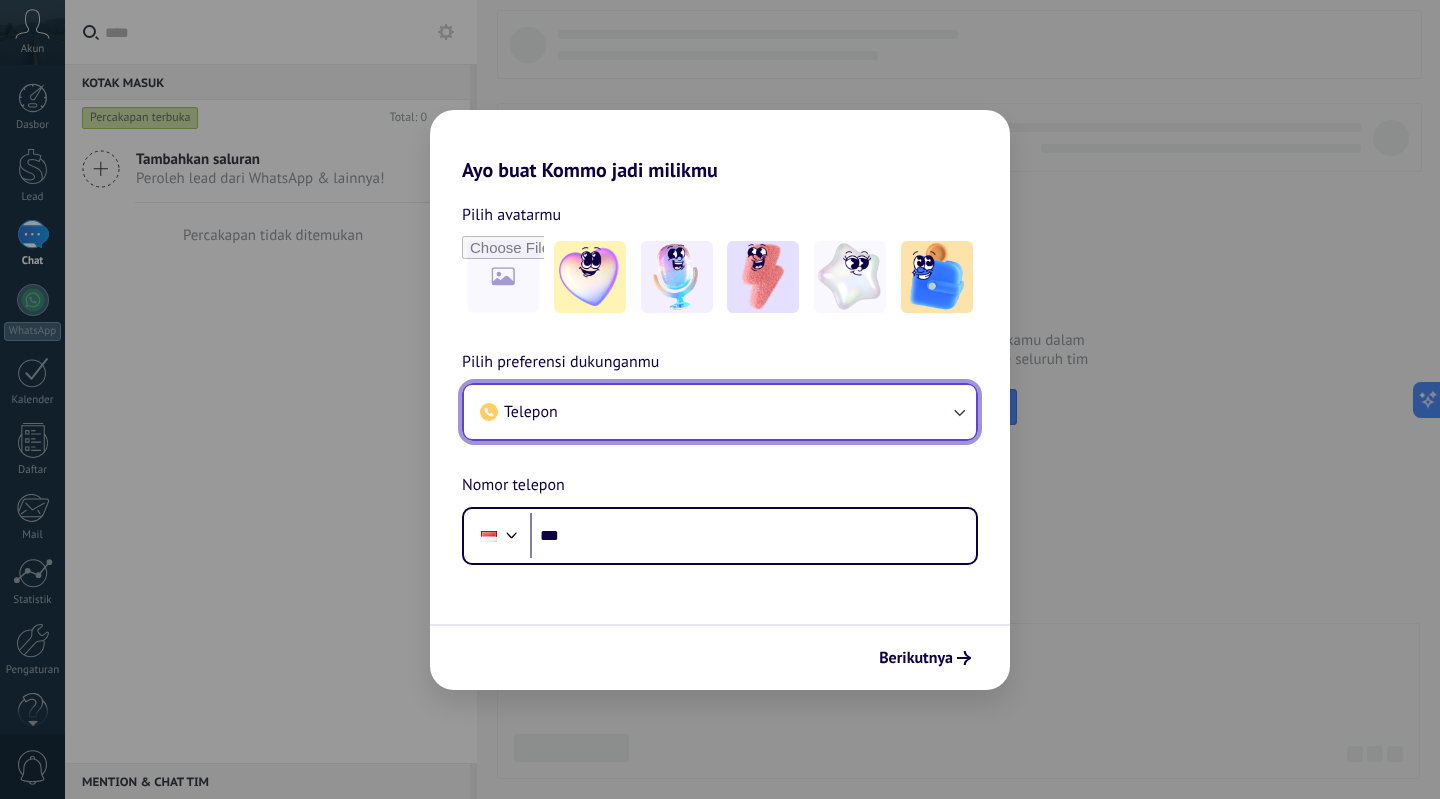 click on "Telepon" at bounding box center [720, 412] 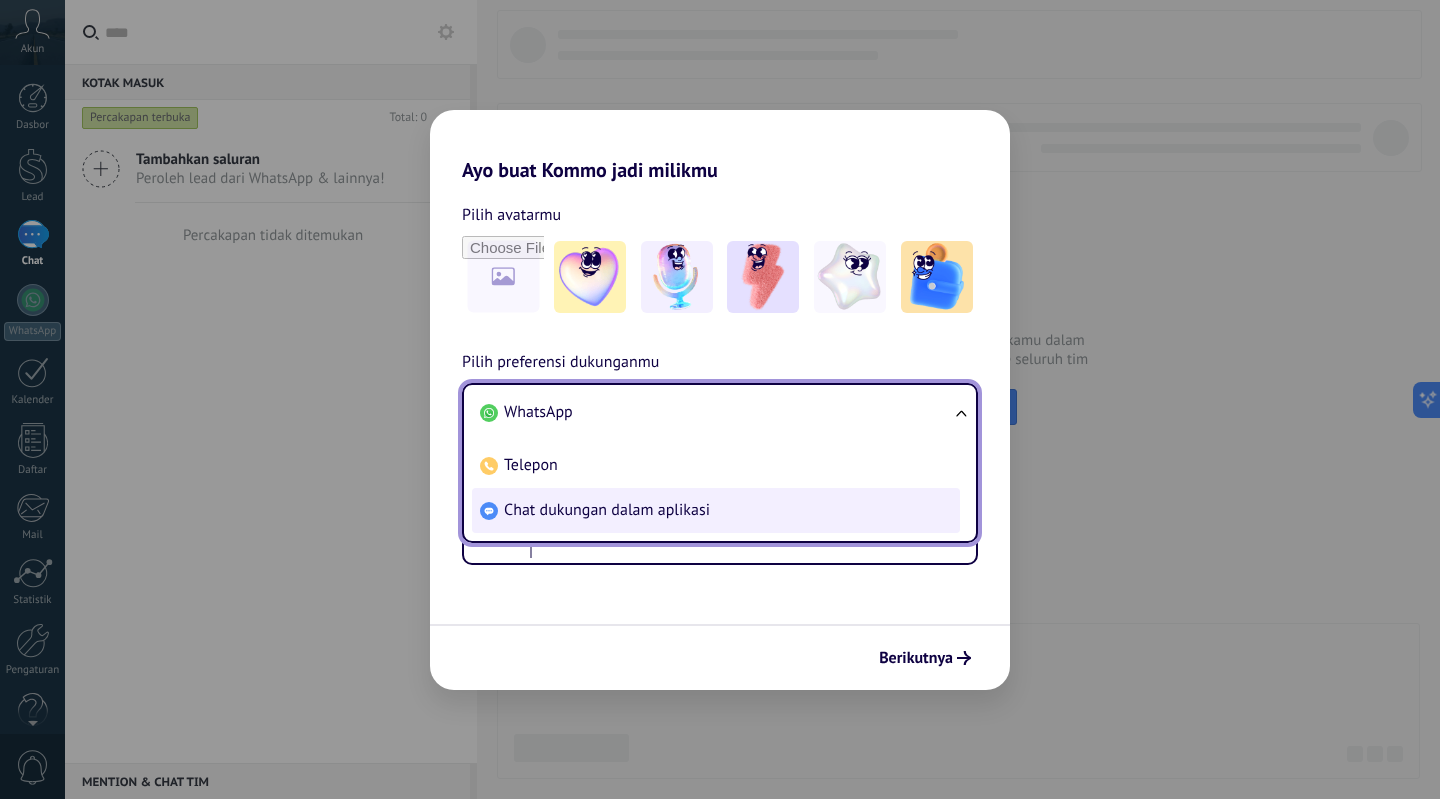 click on "Chat dukungan dalam aplikasi" at bounding box center (607, 510) 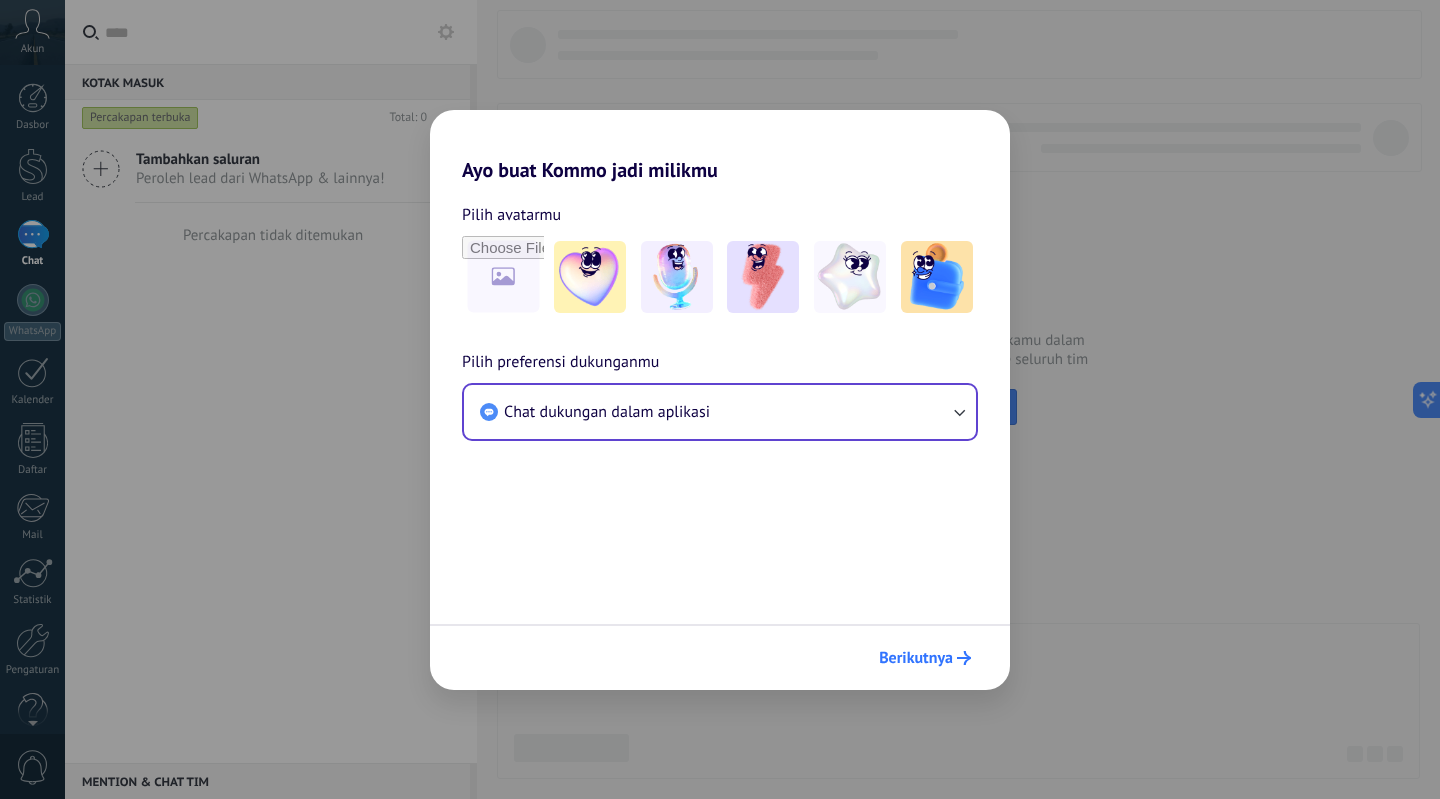 drag, startPoint x: 947, startPoint y: 650, endPoint x: 945, endPoint y: 660, distance: 10.198039 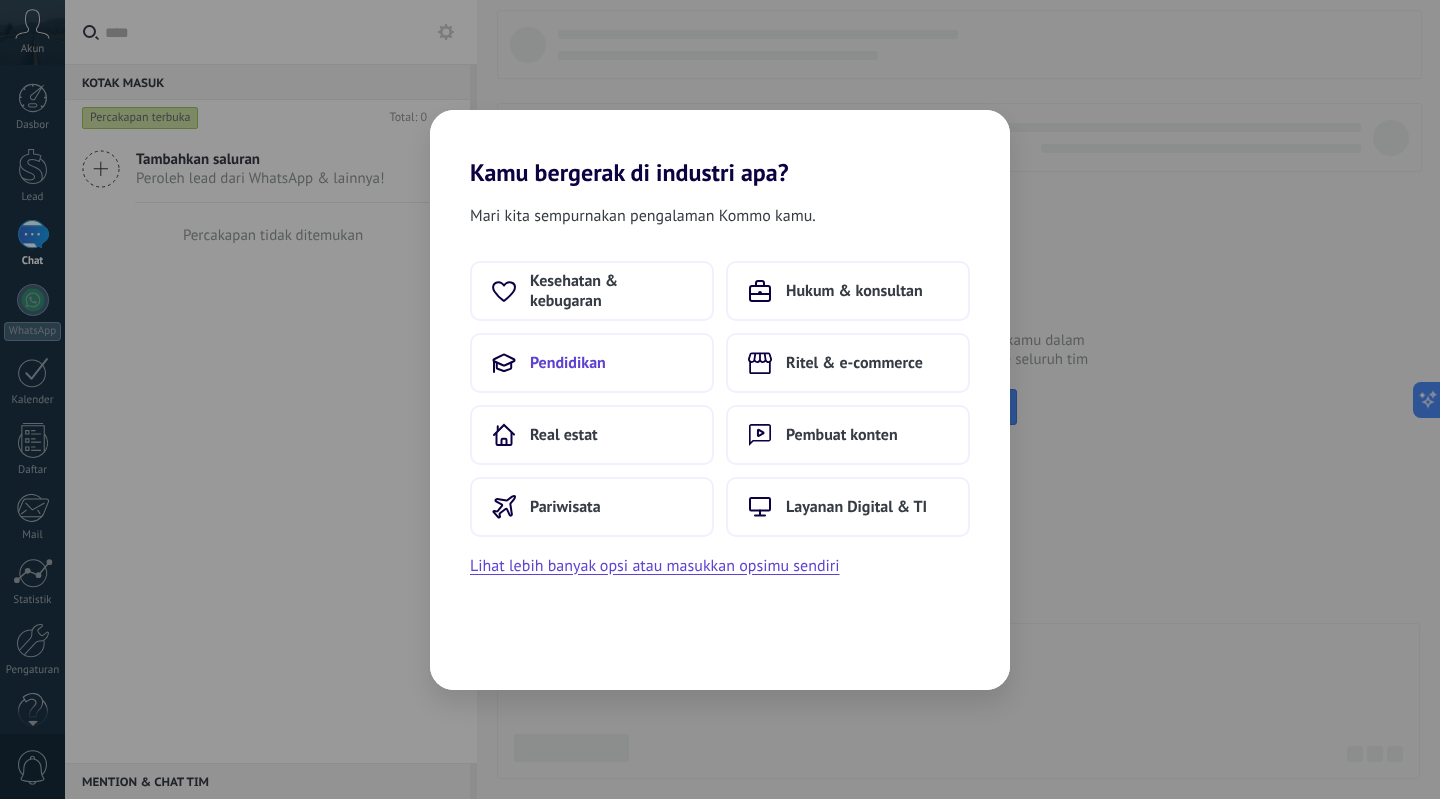 click on "Pendidikan" at bounding box center (568, 363) 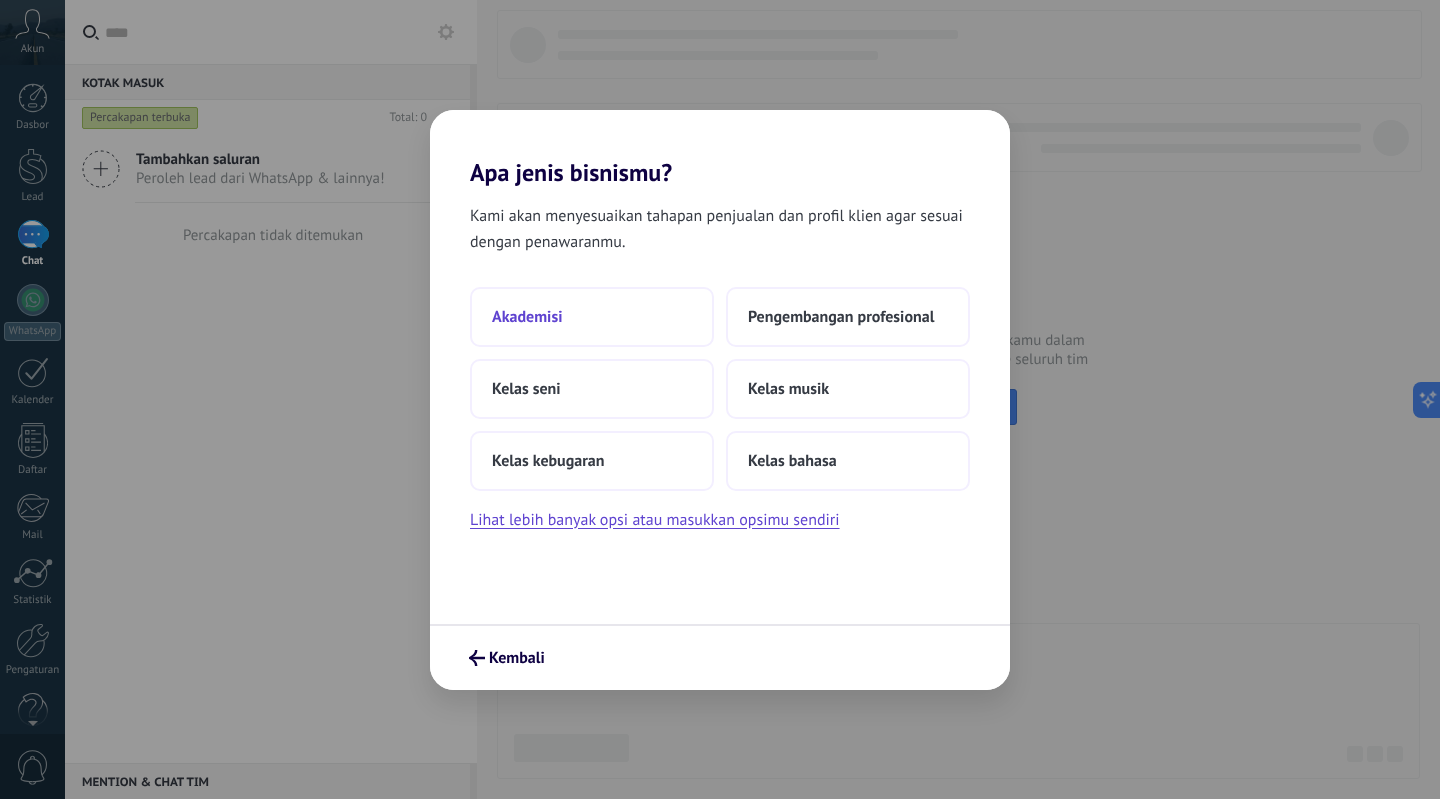 click on "Akademisi" at bounding box center (527, 317) 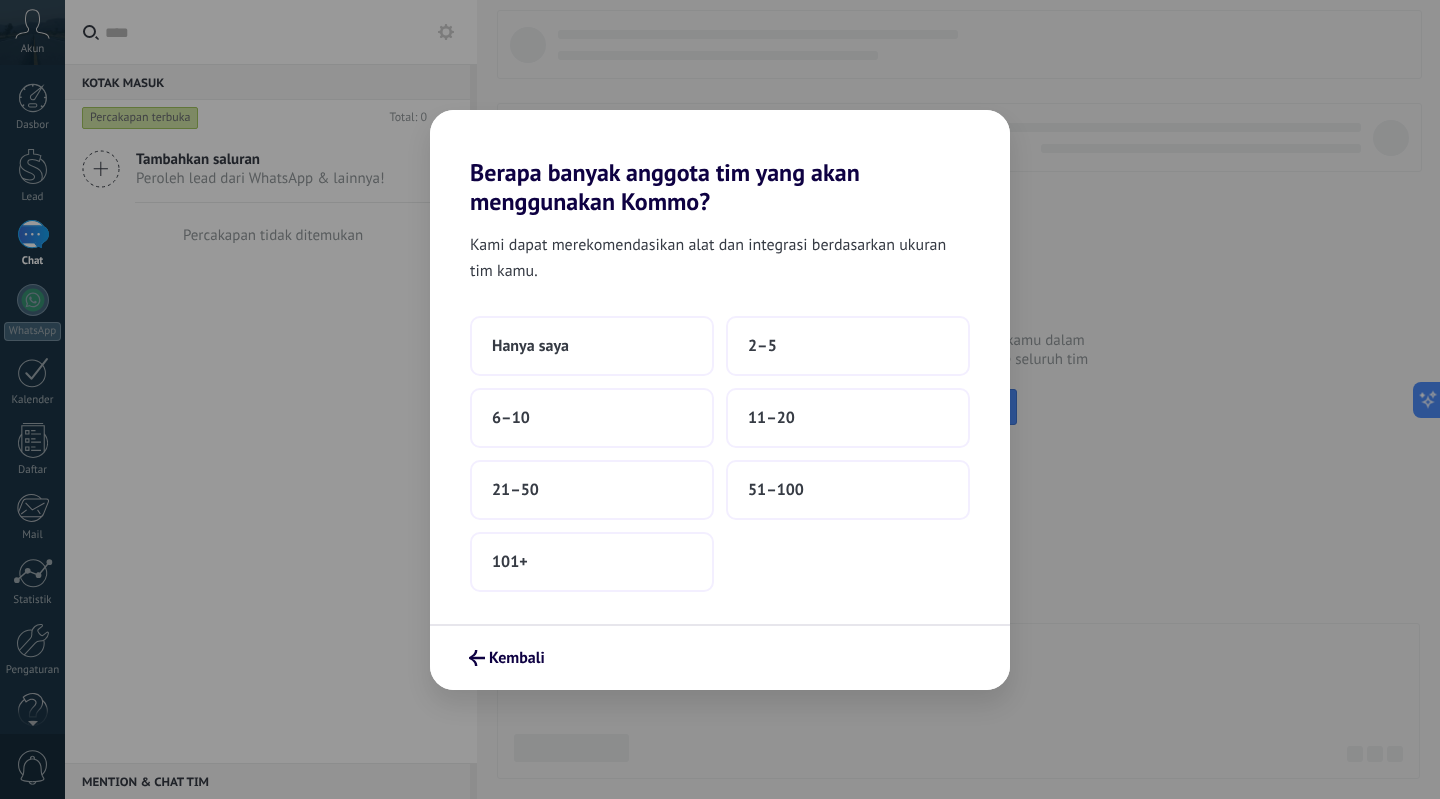 click on "Hanya saya" at bounding box center [592, 346] 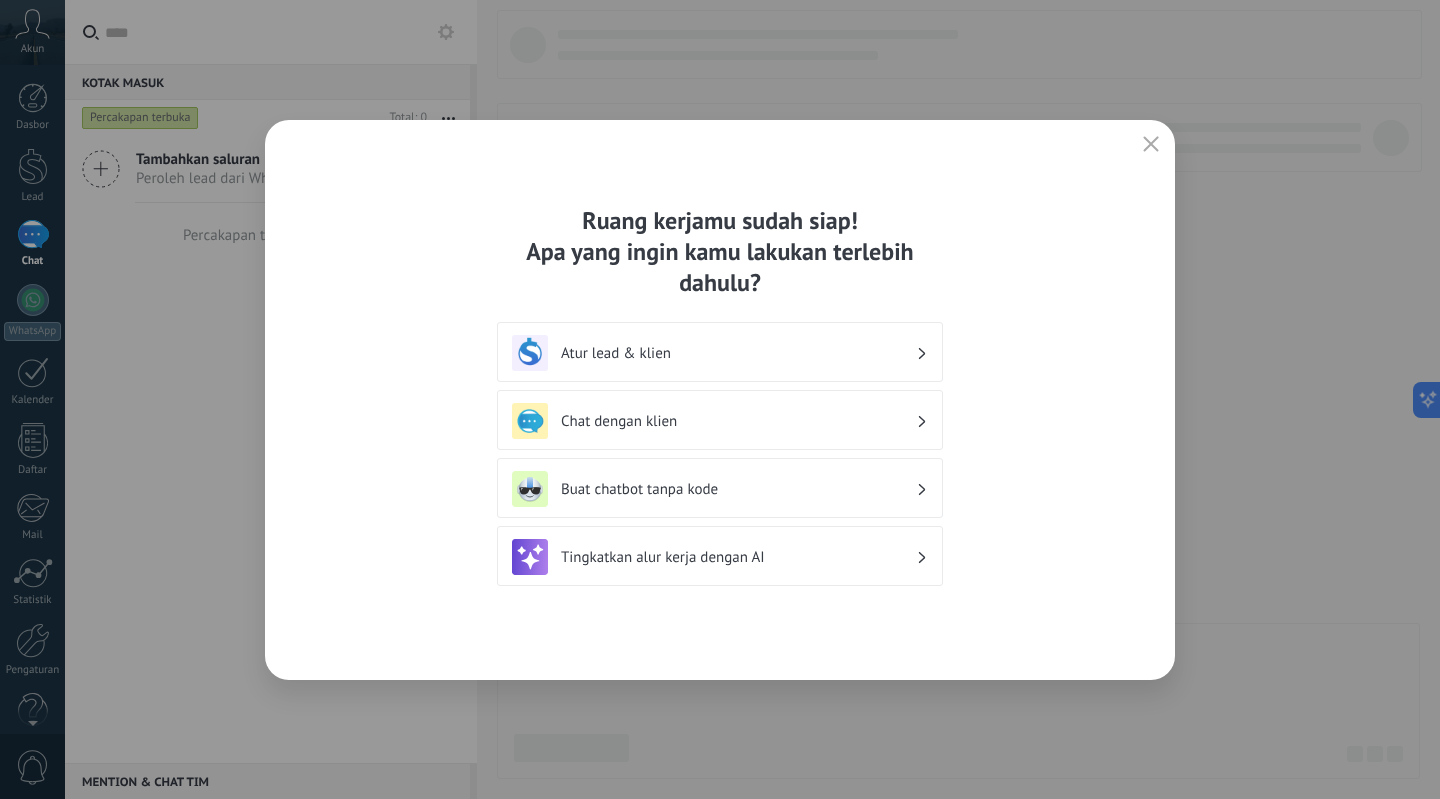 click on "Chat dengan klien" at bounding box center [720, 421] 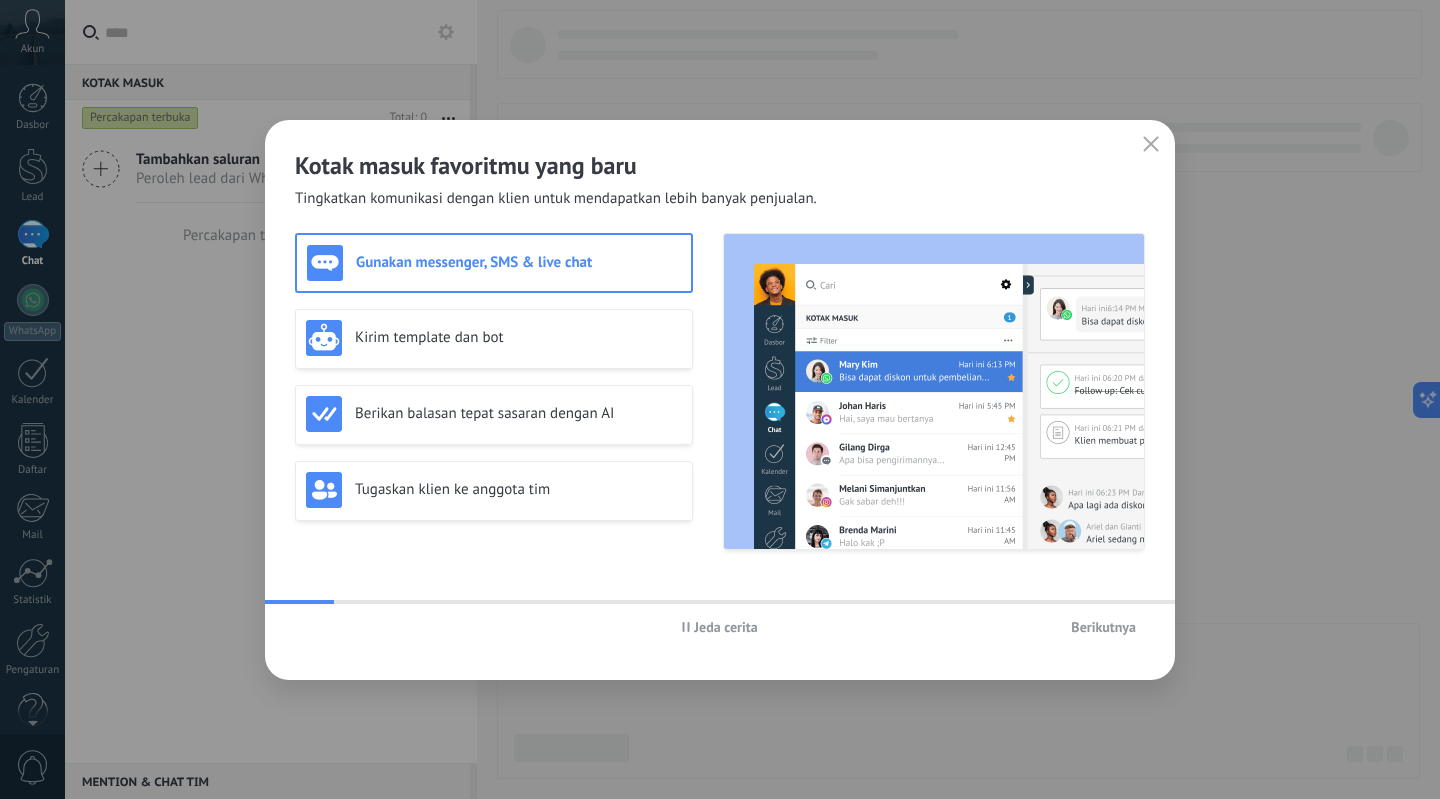 click on "Berikutnya" at bounding box center [1103, 627] 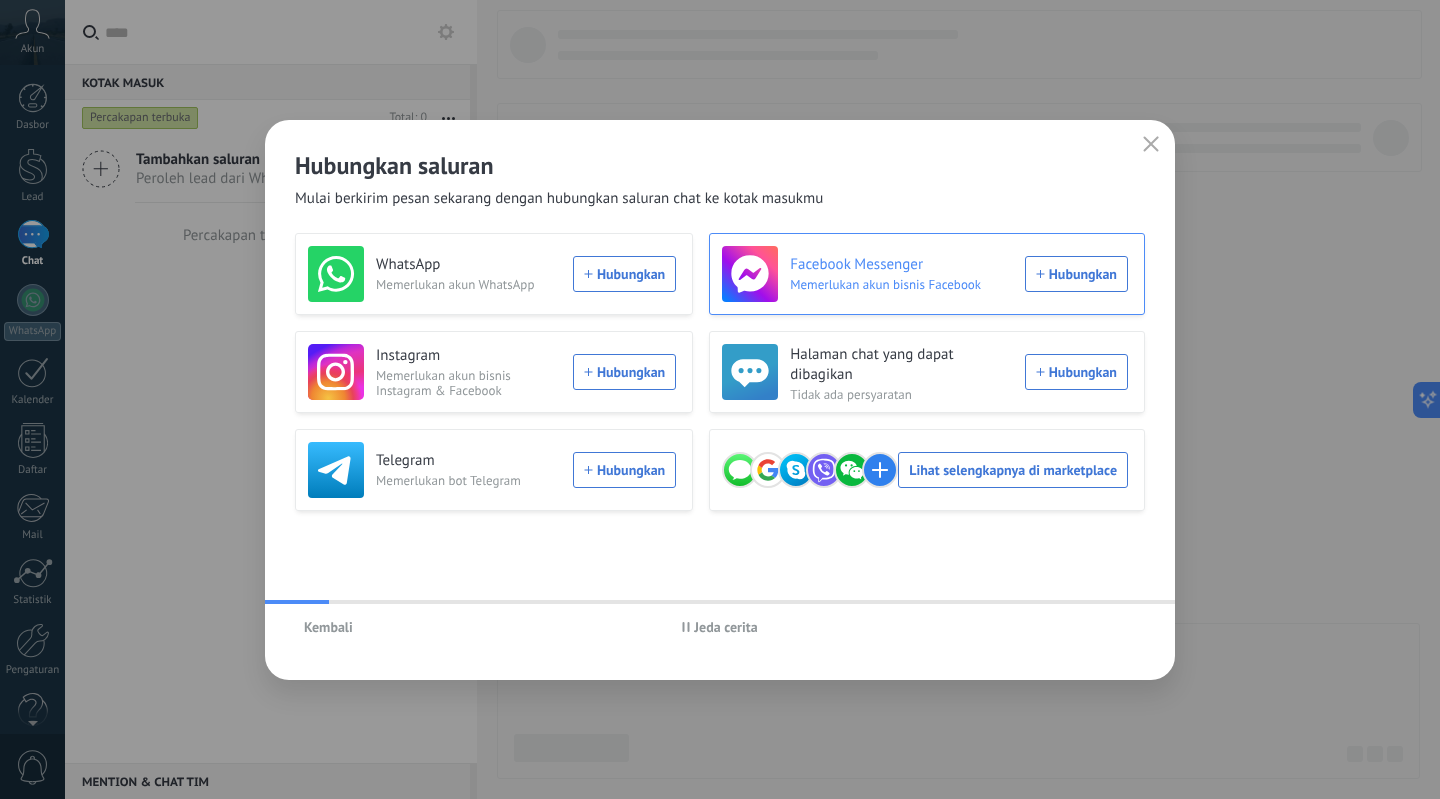click on "Facebook Messenger Memerlukan akun bisnis Facebook Hubungkan" at bounding box center [925, 274] 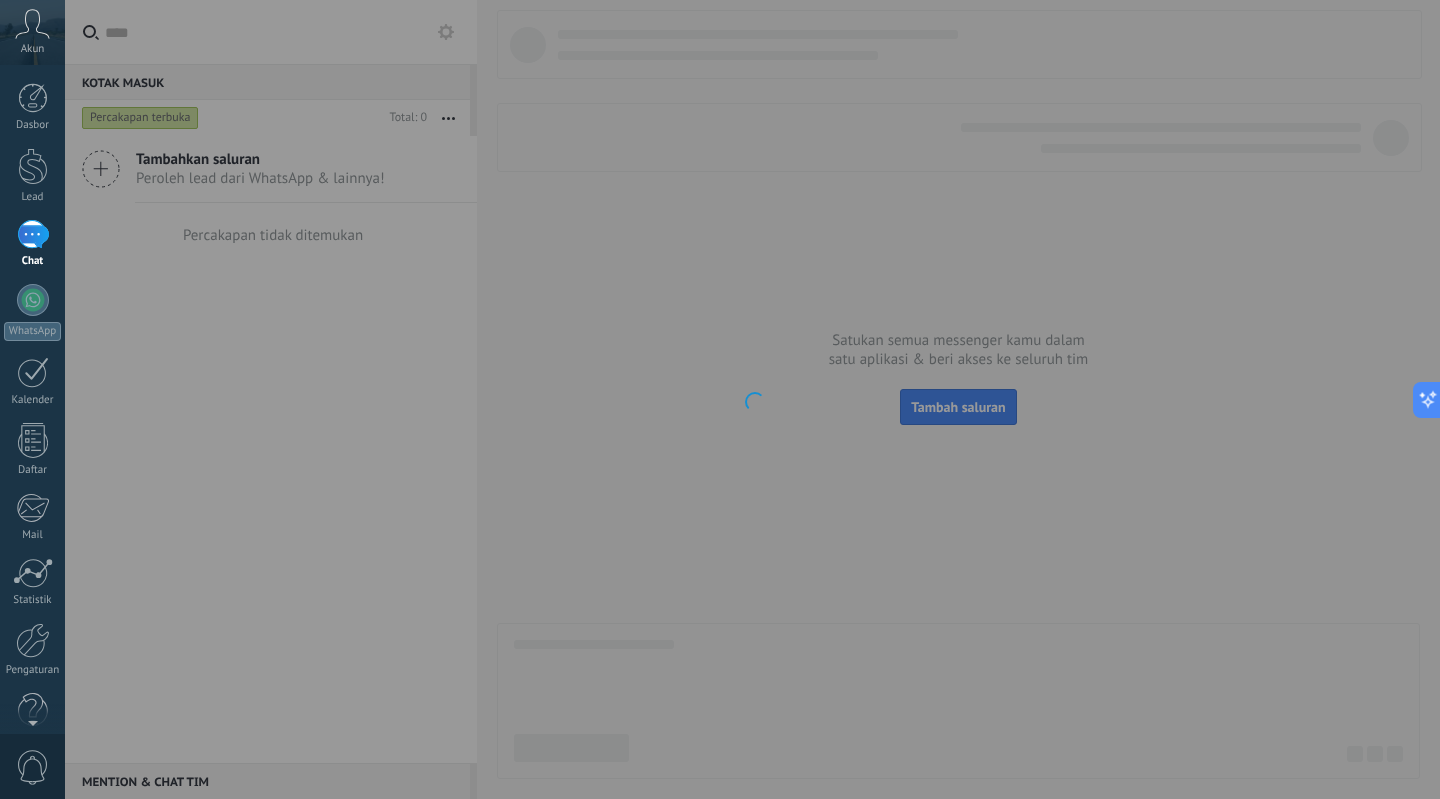 scroll, scrollTop: 33, scrollLeft: 0, axis: vertical 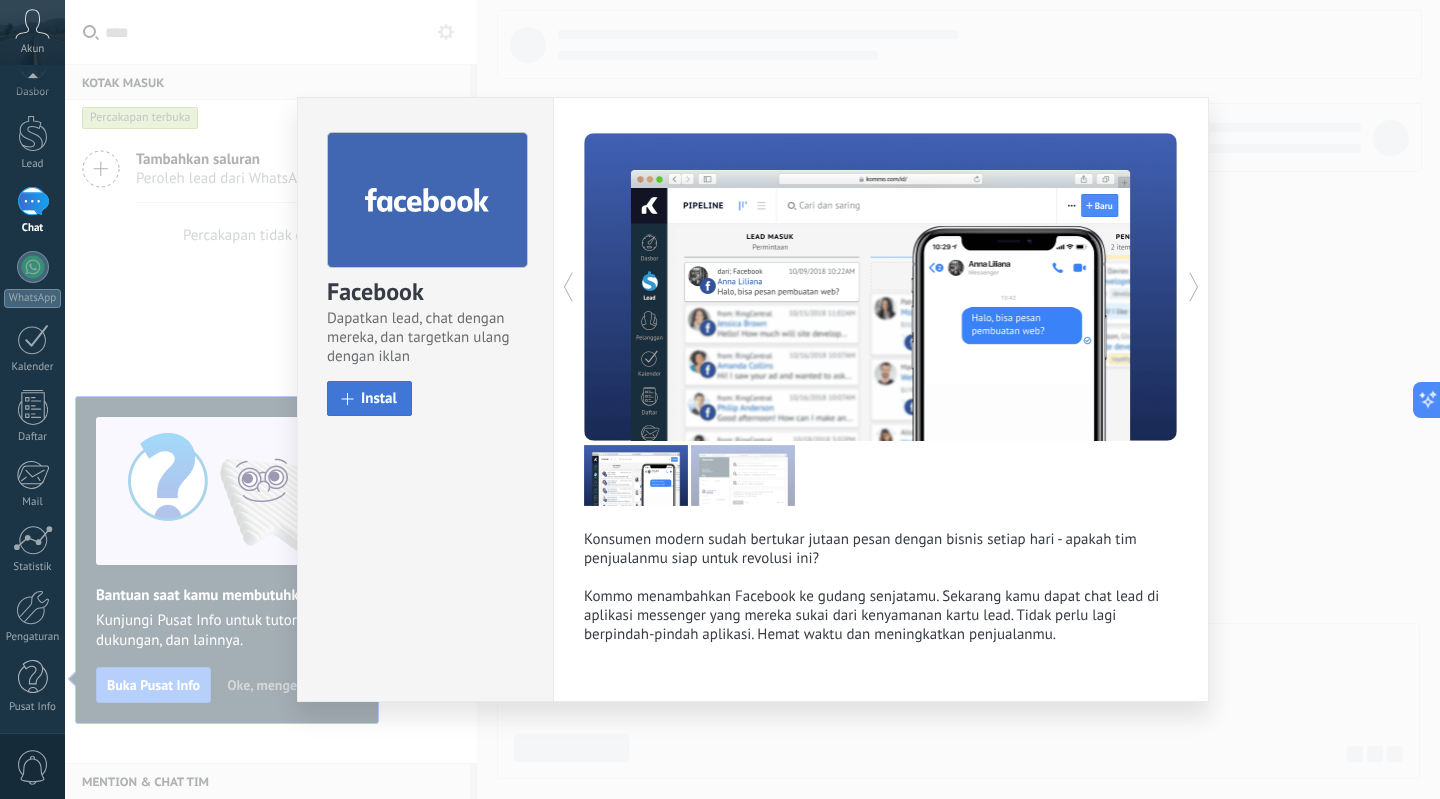 click on "Instal" at bounding box center [379, 398] 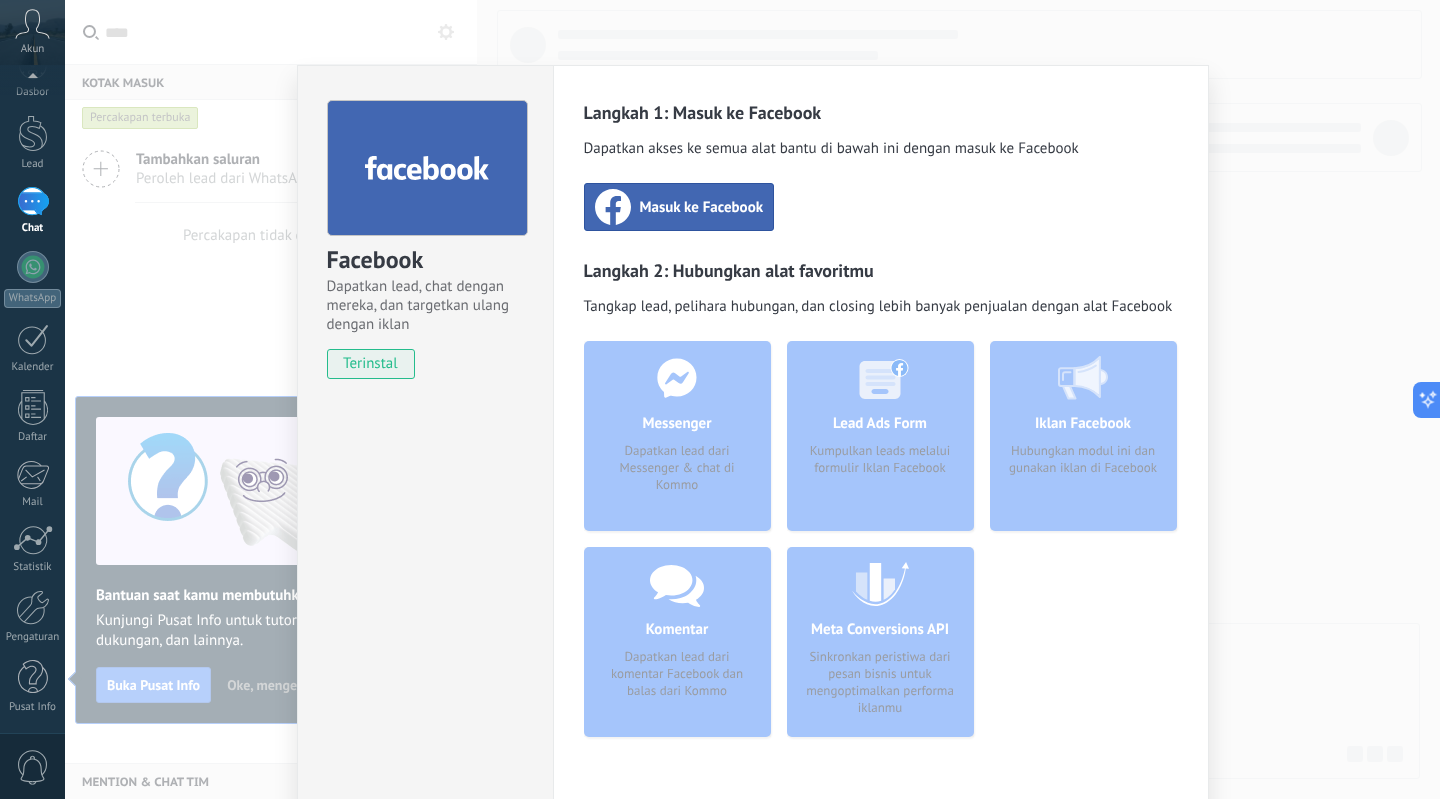 click on "Masuk ke Facebook" at bounding box center (702, 207) 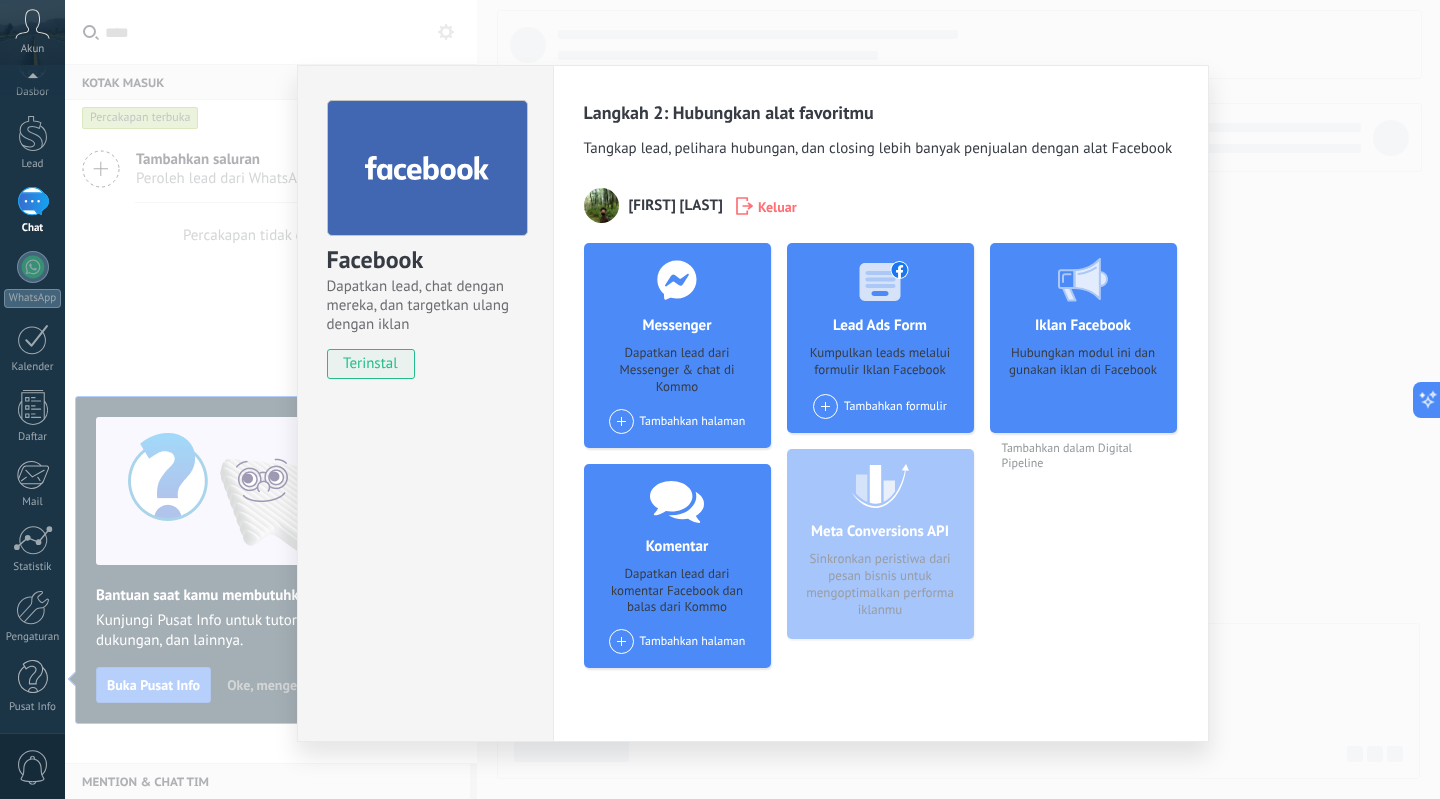 click at bounding box center (621, 421) 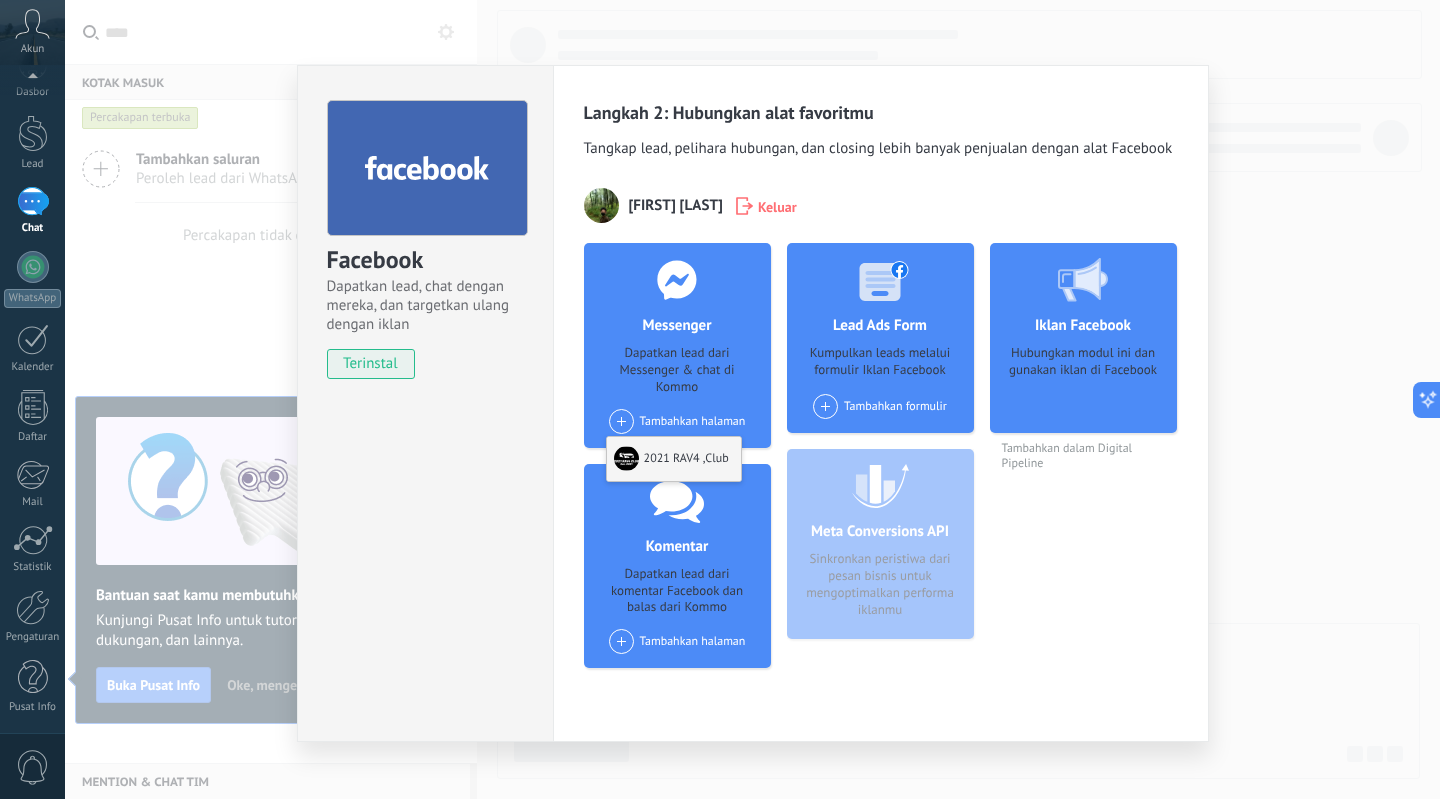click on "2021 RAV4 ,Club" at bounding box center [674, 459] 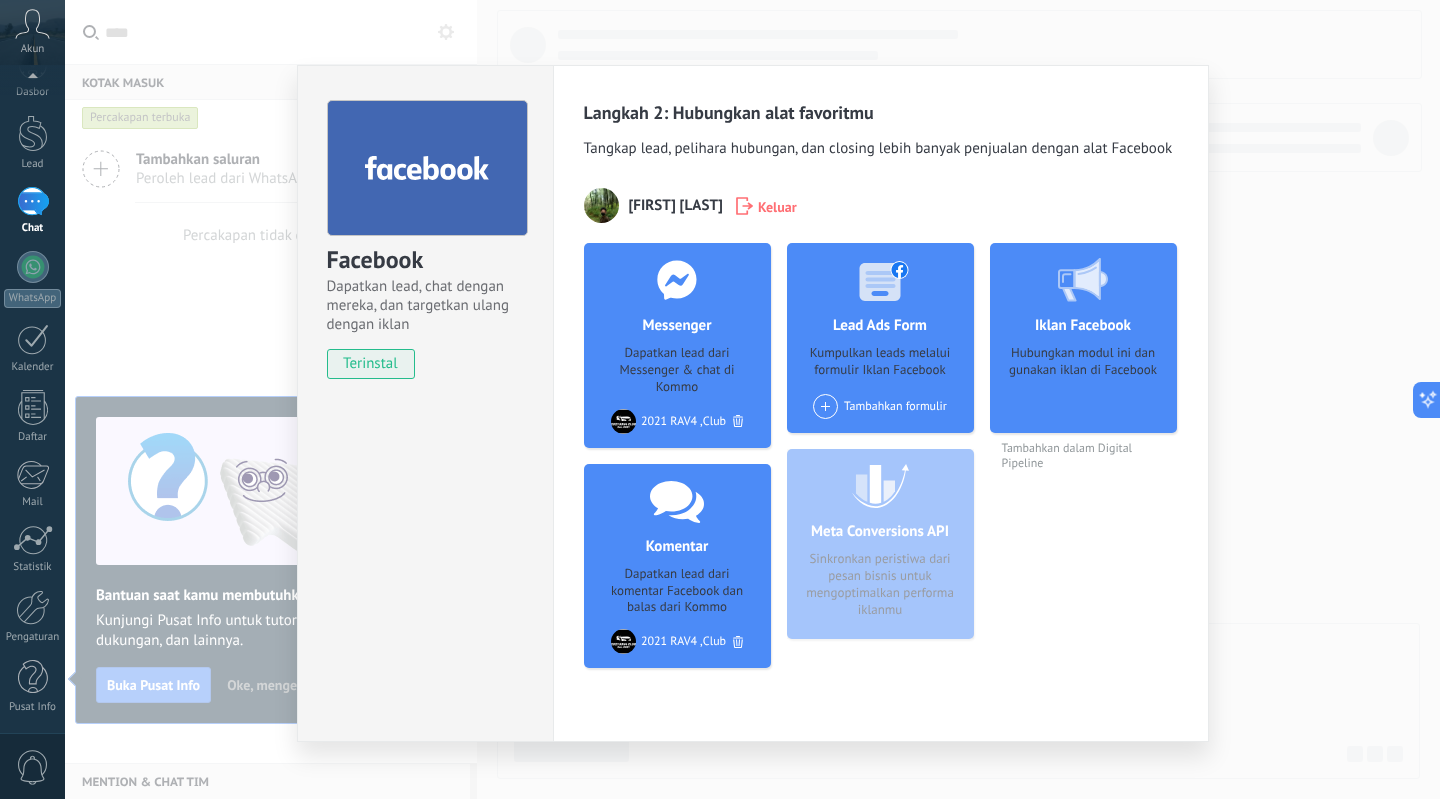 click on "Facebook Dapatkan lead, chat dengan mereka, dan targetkan ulang dengan iklan terinstal Uninstal" at bounding box center [425, 403] 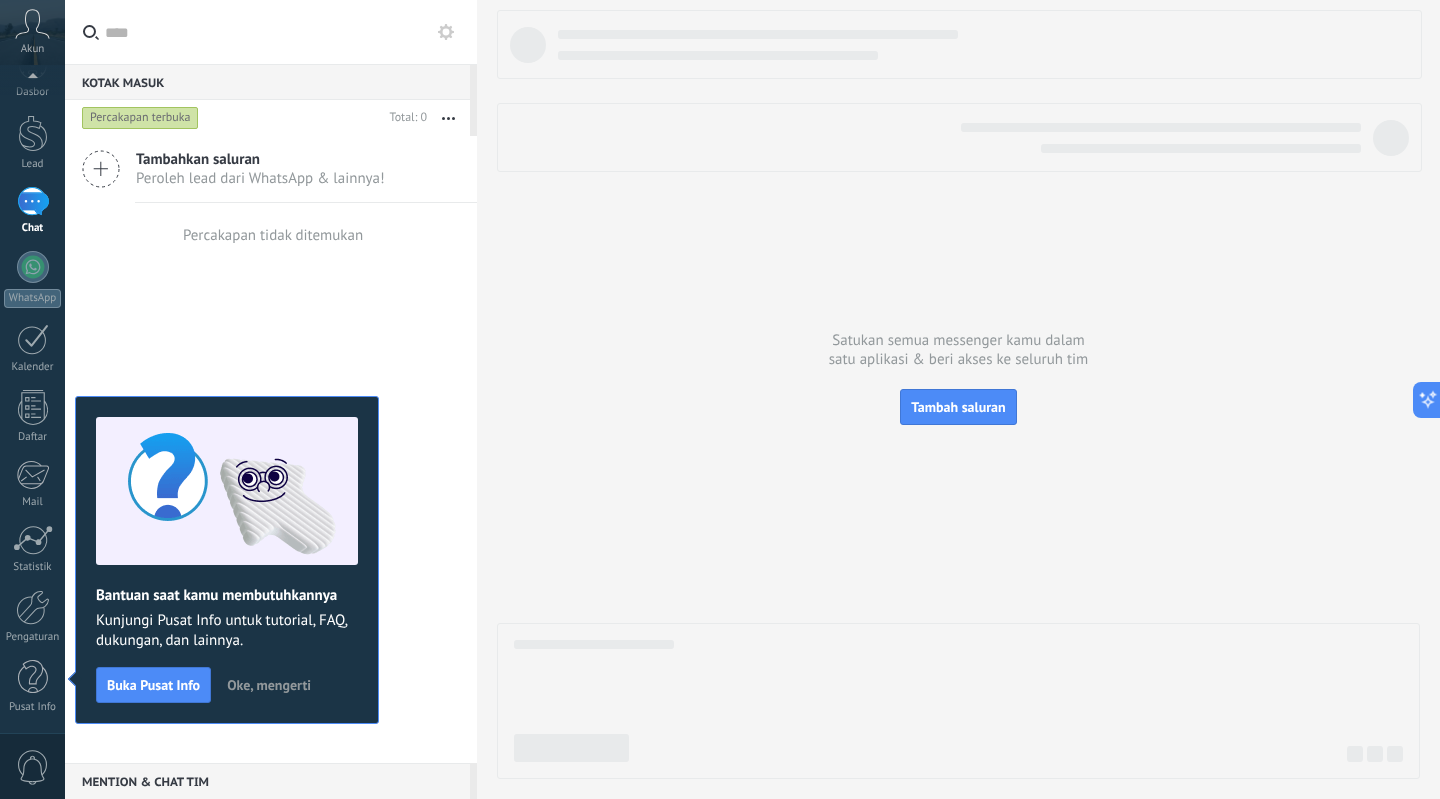 click on "Oke, mengerti" at bounding box center (269, 685) 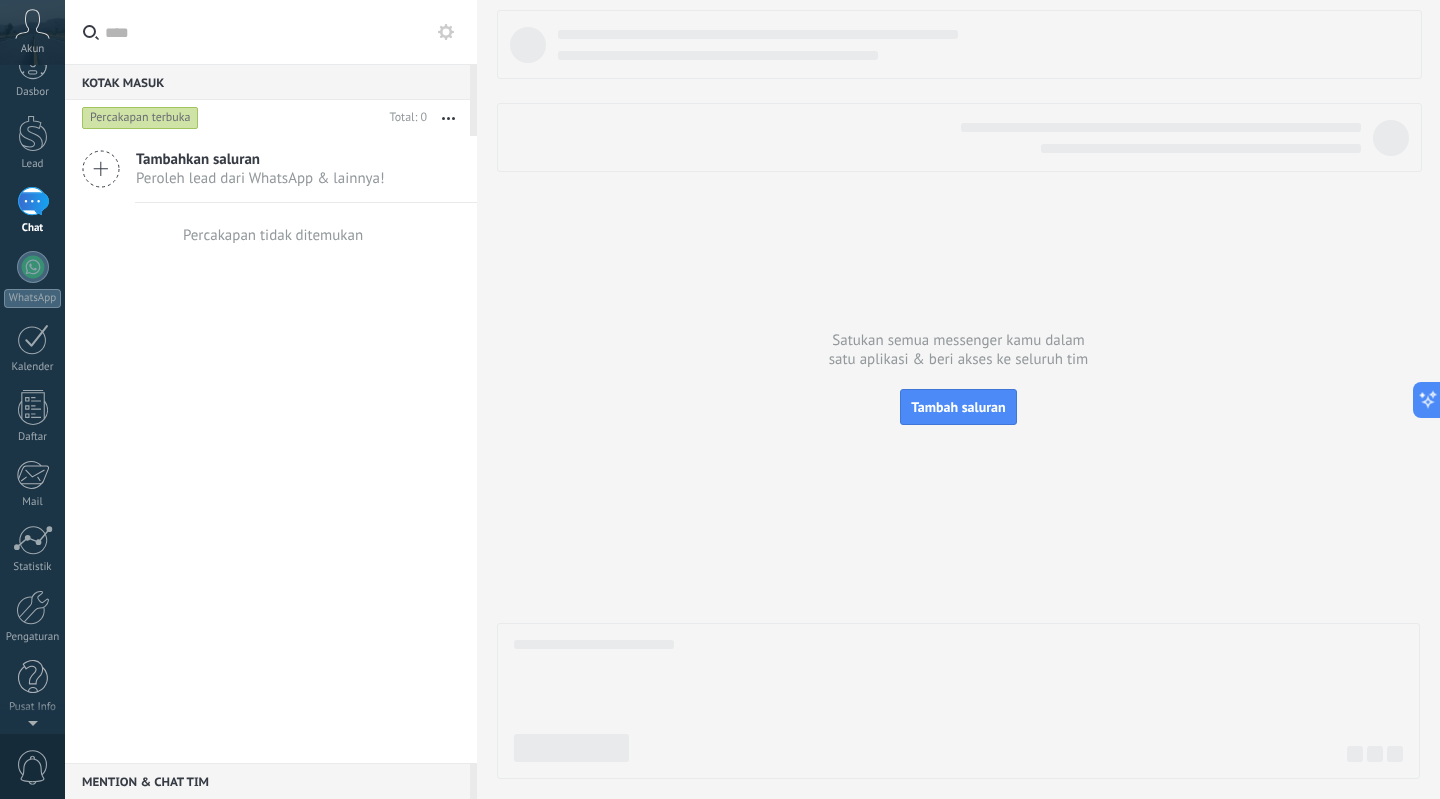 scroll, scrollTop: 0, scrollLeft: 0, axis: both 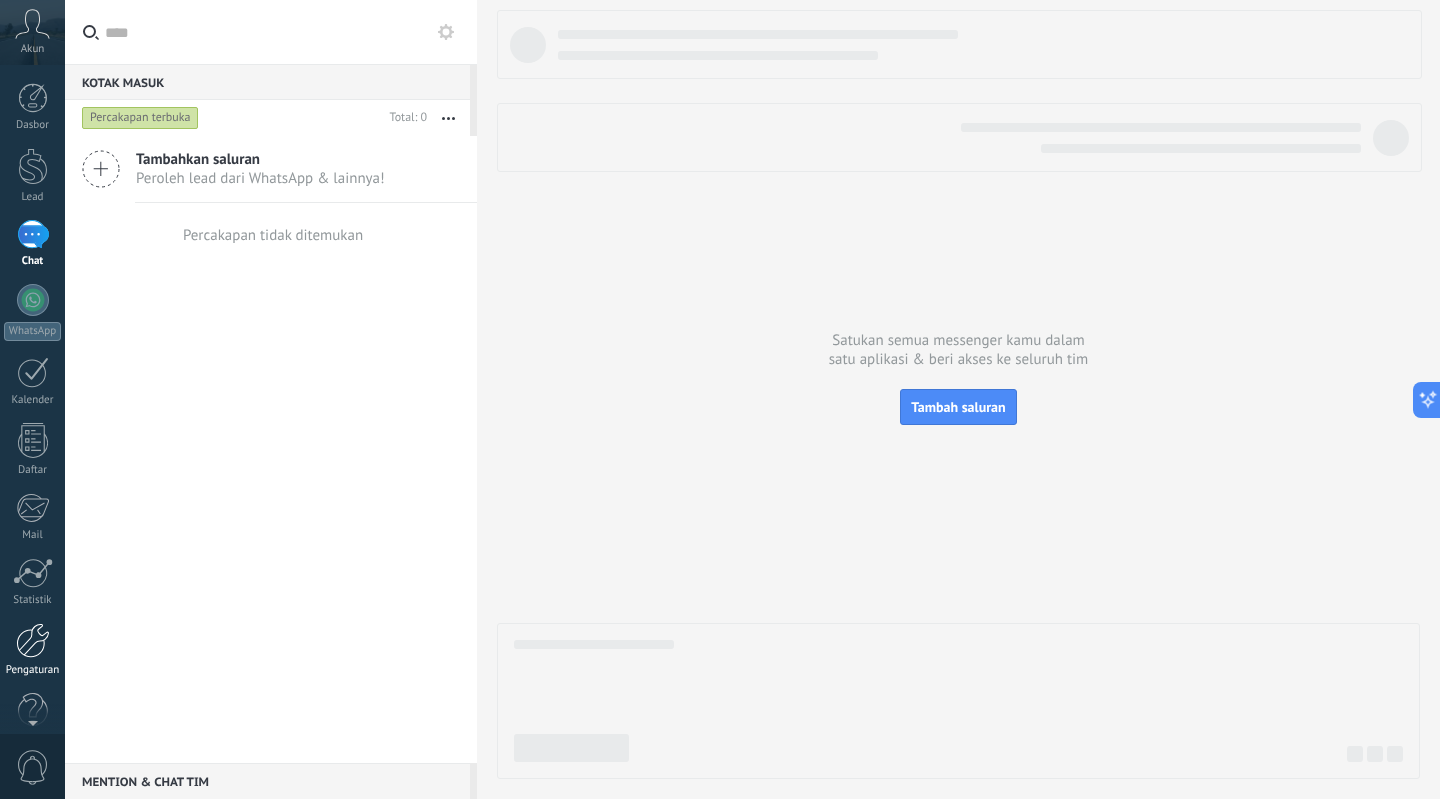 click at bounding box center (33, 640) 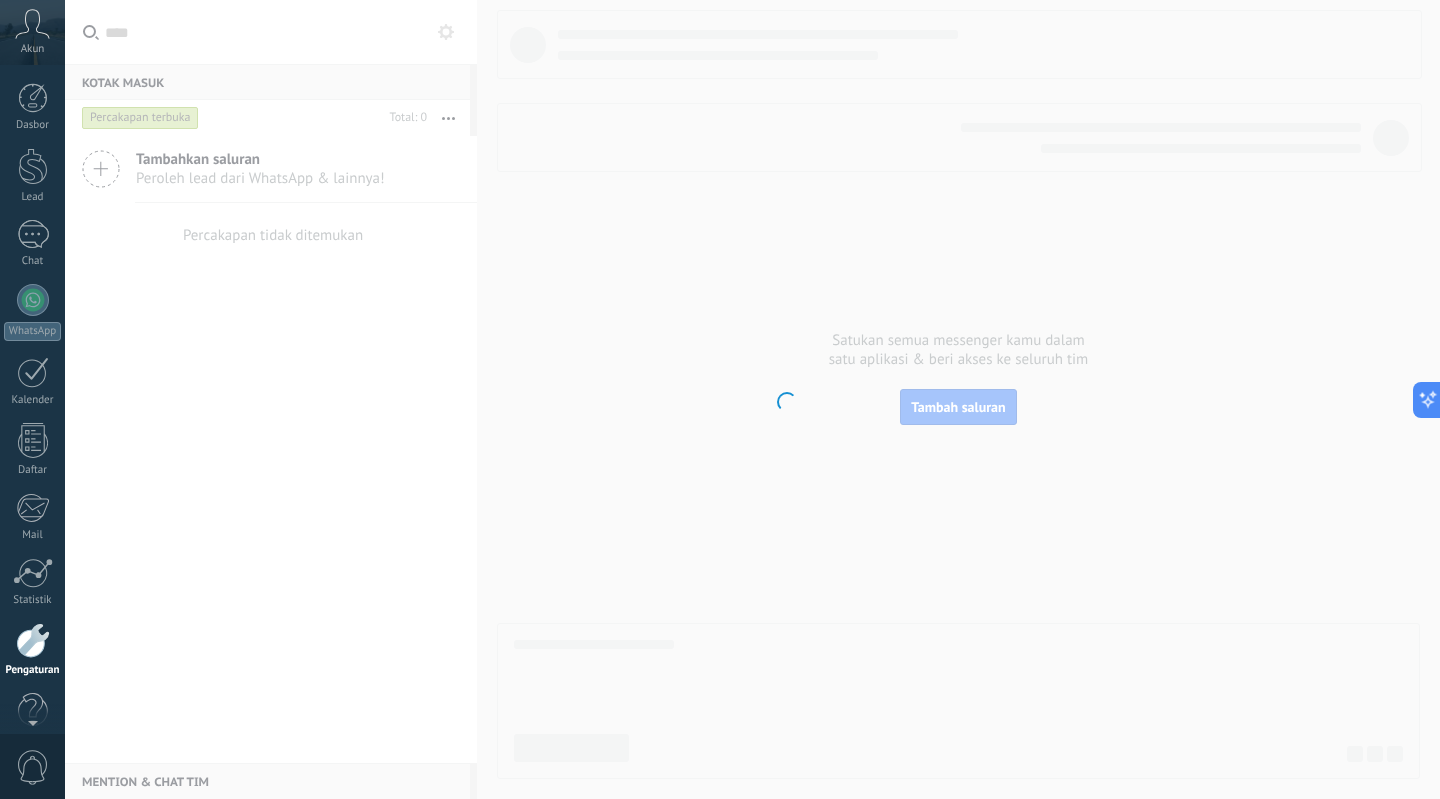 scroll, scrollTop: 33, scrollLeft: 0, axis: vertical 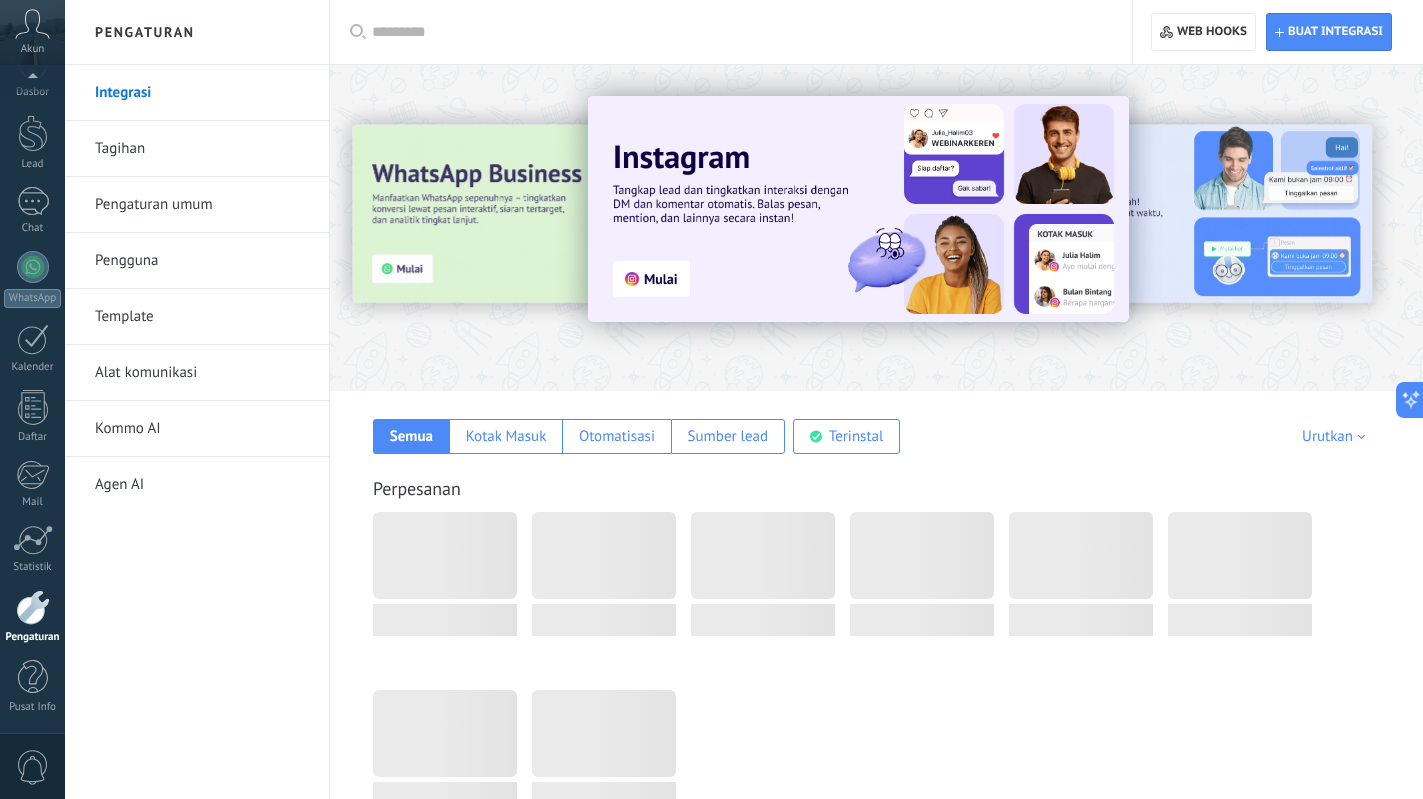 click on "Alat komunikasi" at bounding box center (202, 373) 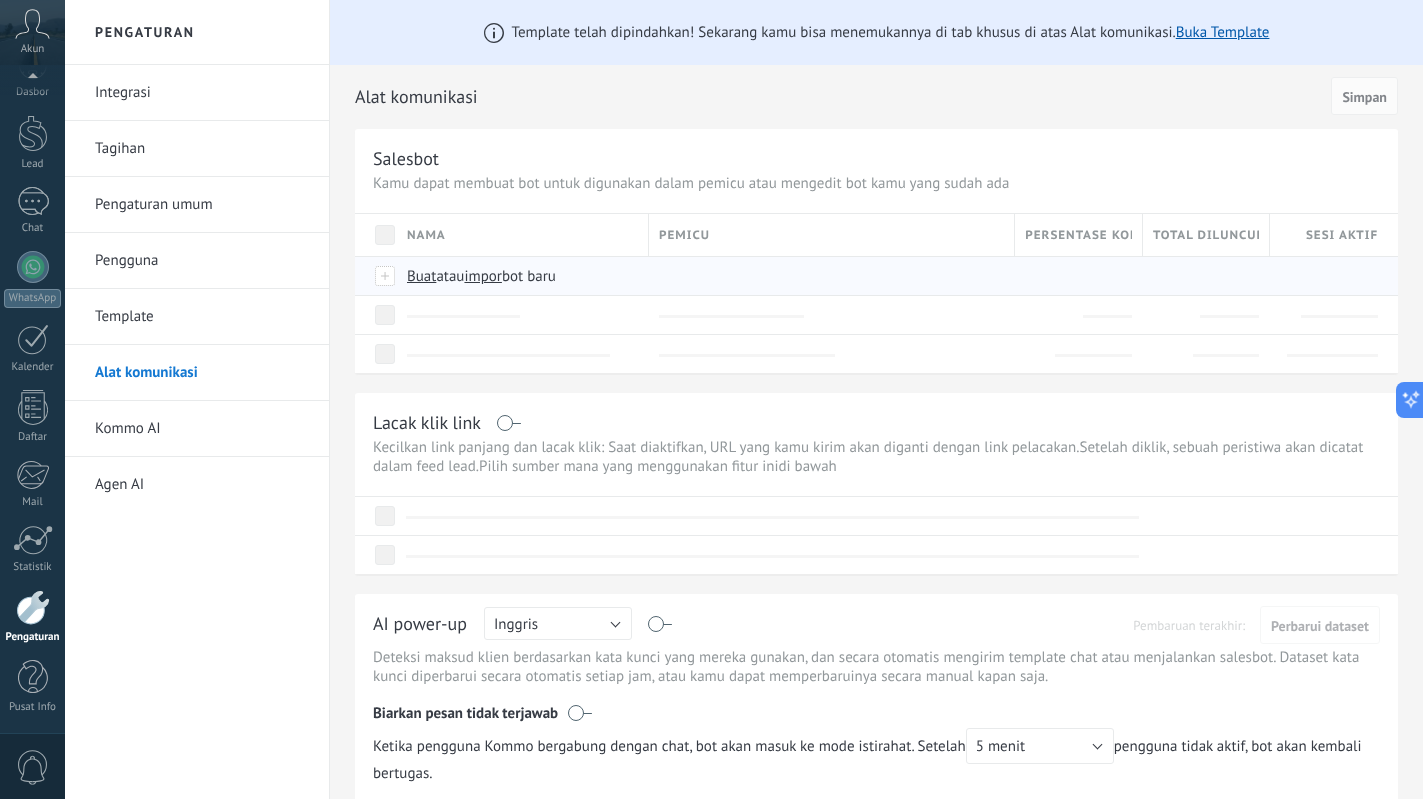 click on "Buat" at bounding box center (421, 276) 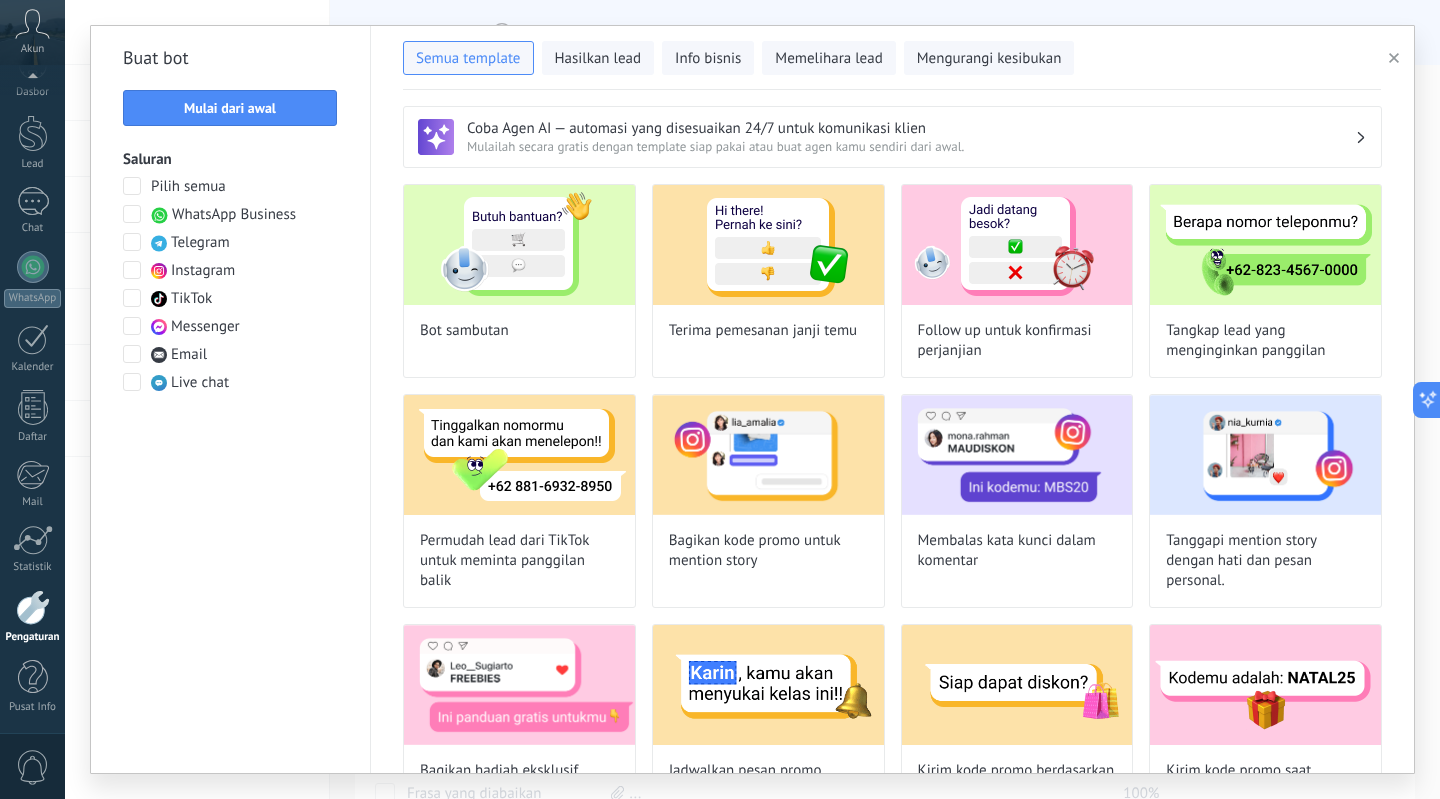 type on "**********" 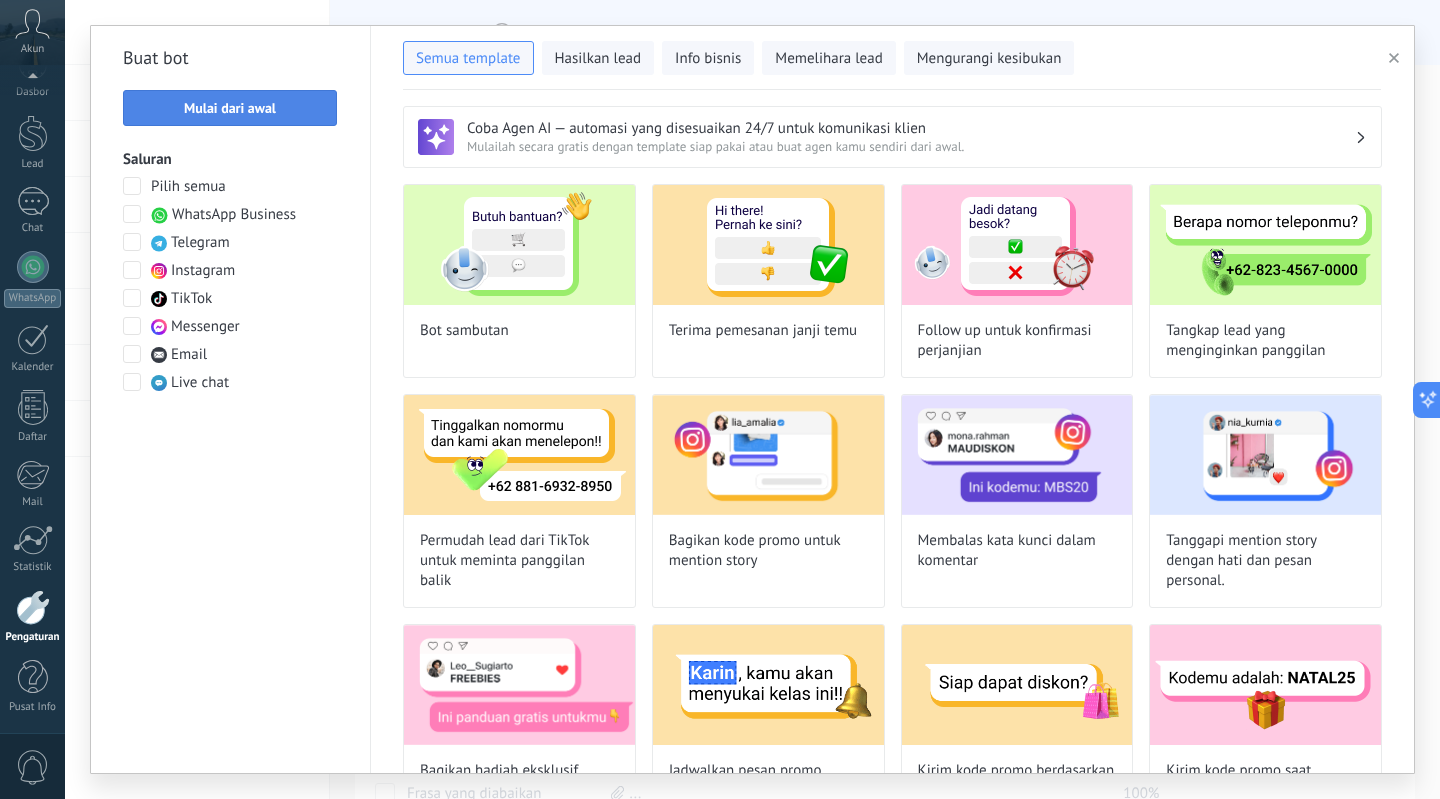 click on "Mulai dari awal" at bounding box center (230, 108) 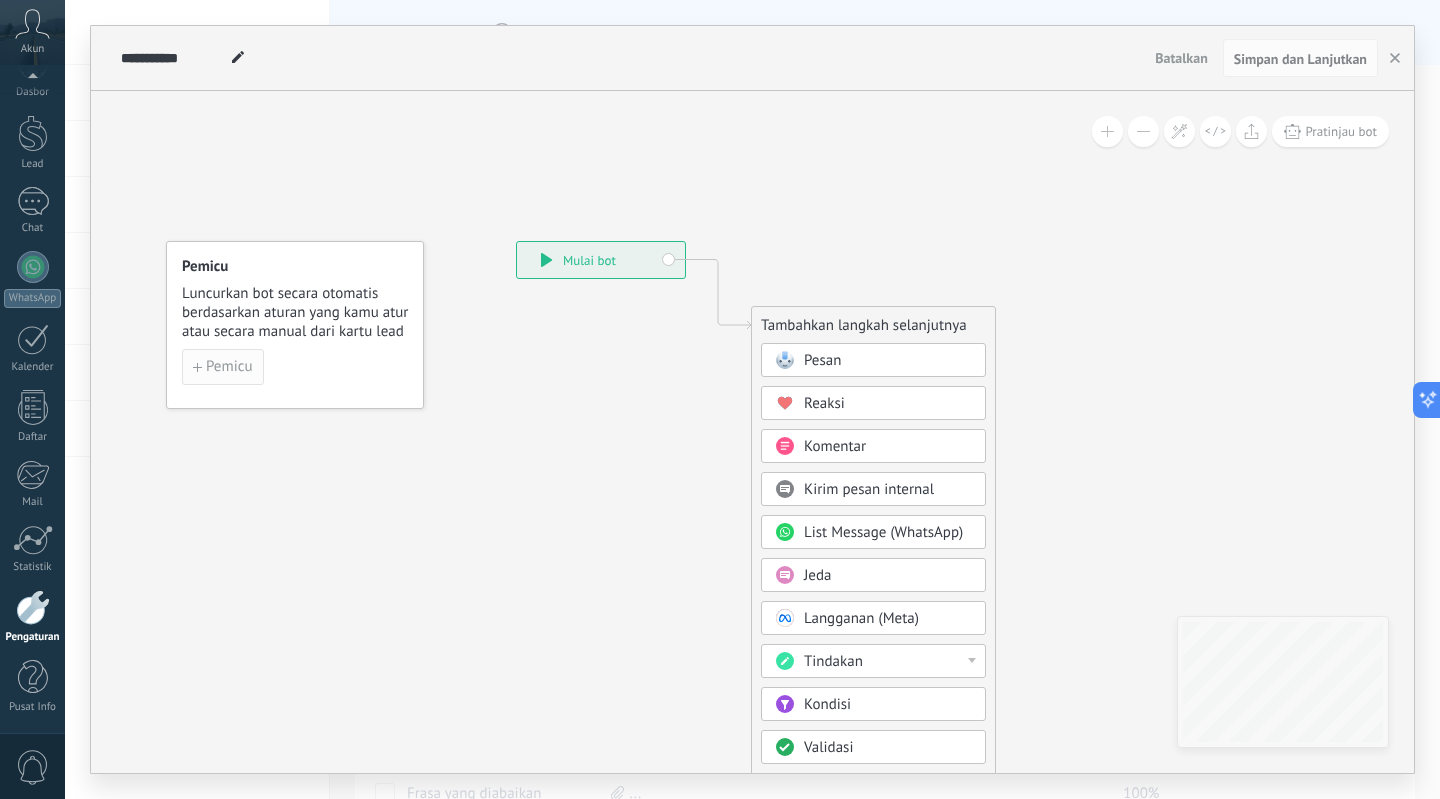 click on "Pemicu" at bounding box center (229, 367) 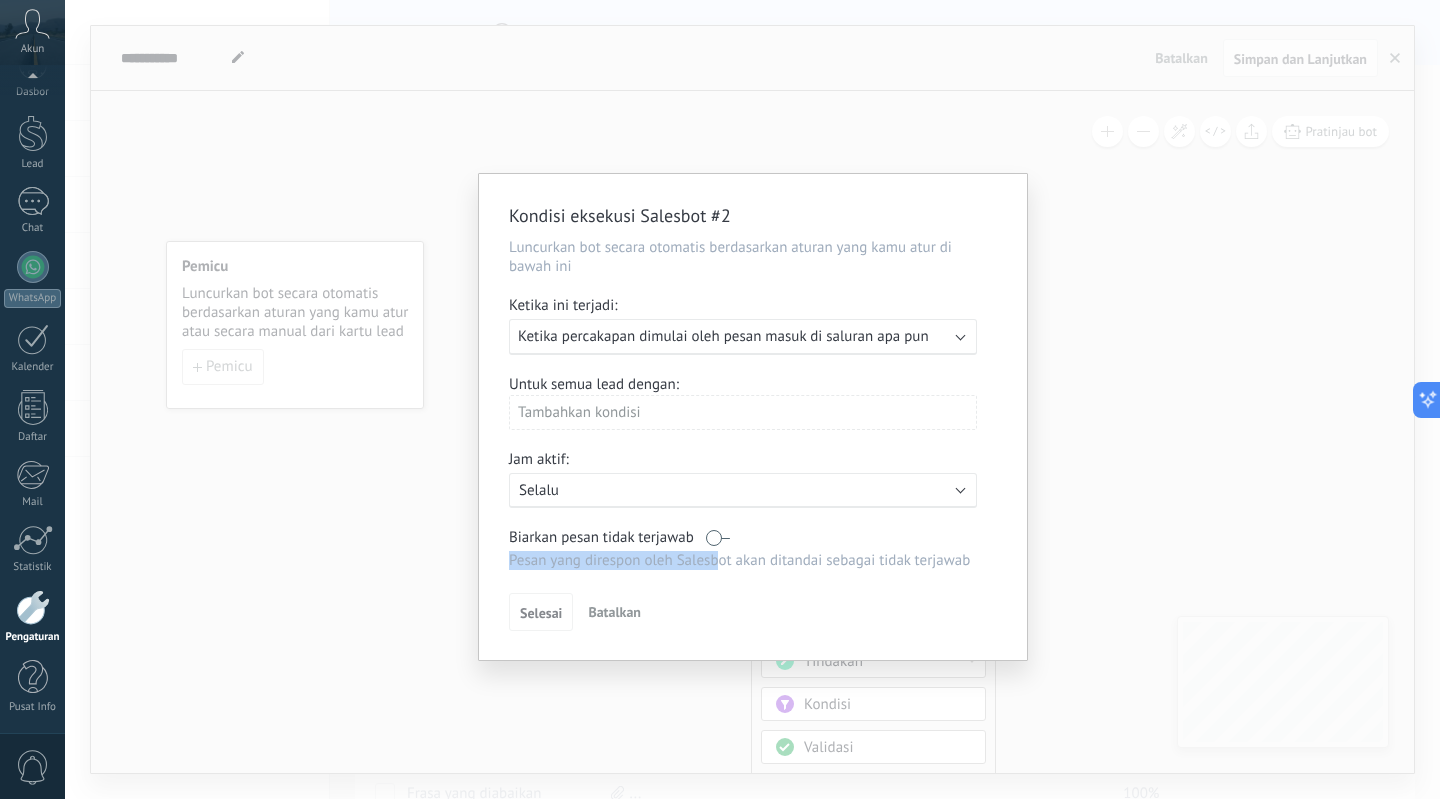 click on "Biarkan pesan tidak terjawab Pesan yang direspon oleh Salesbot akan ditandai sebagai tidak terjawab" at bounding box center (743, 549) 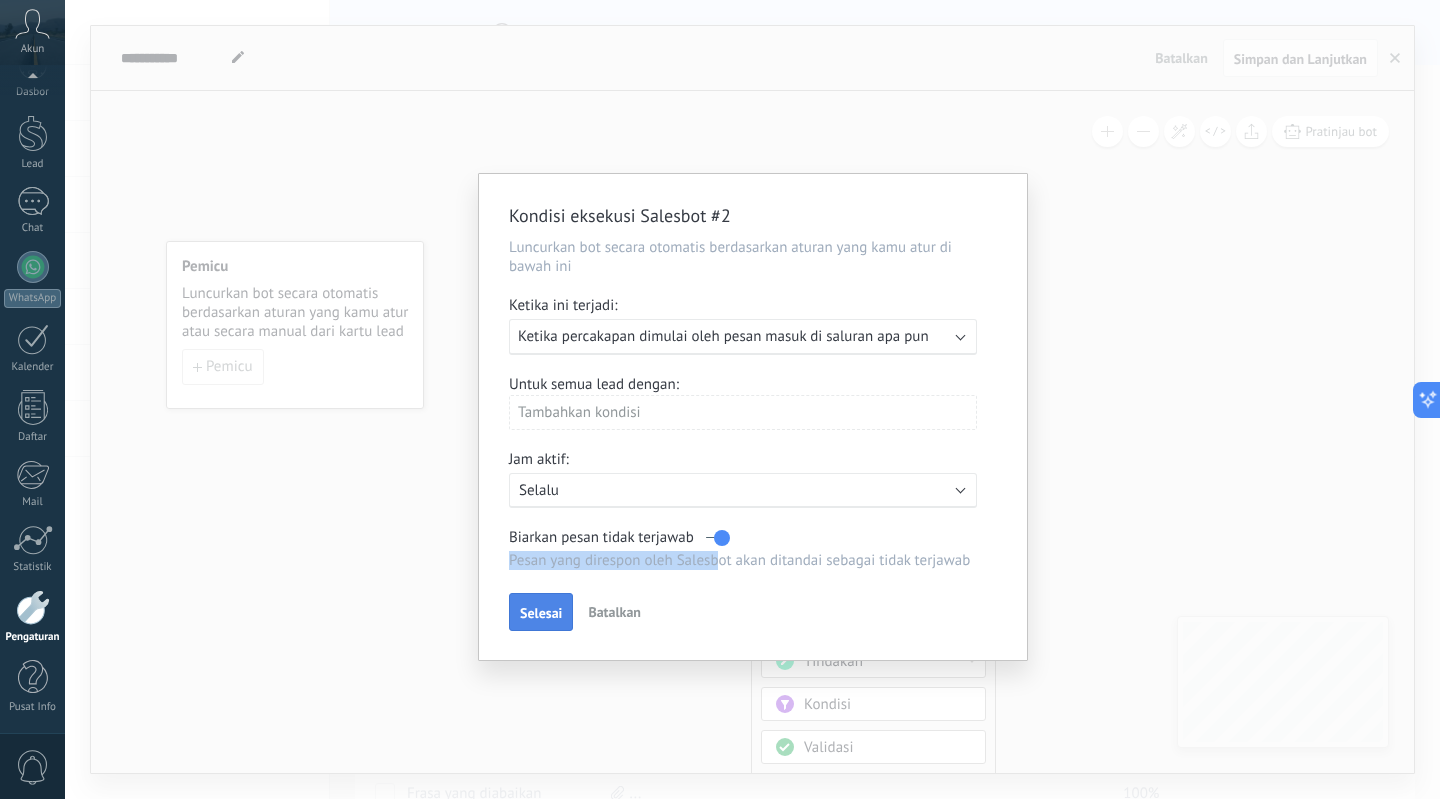 click on "Selesai" at bounding box center [541, 613] 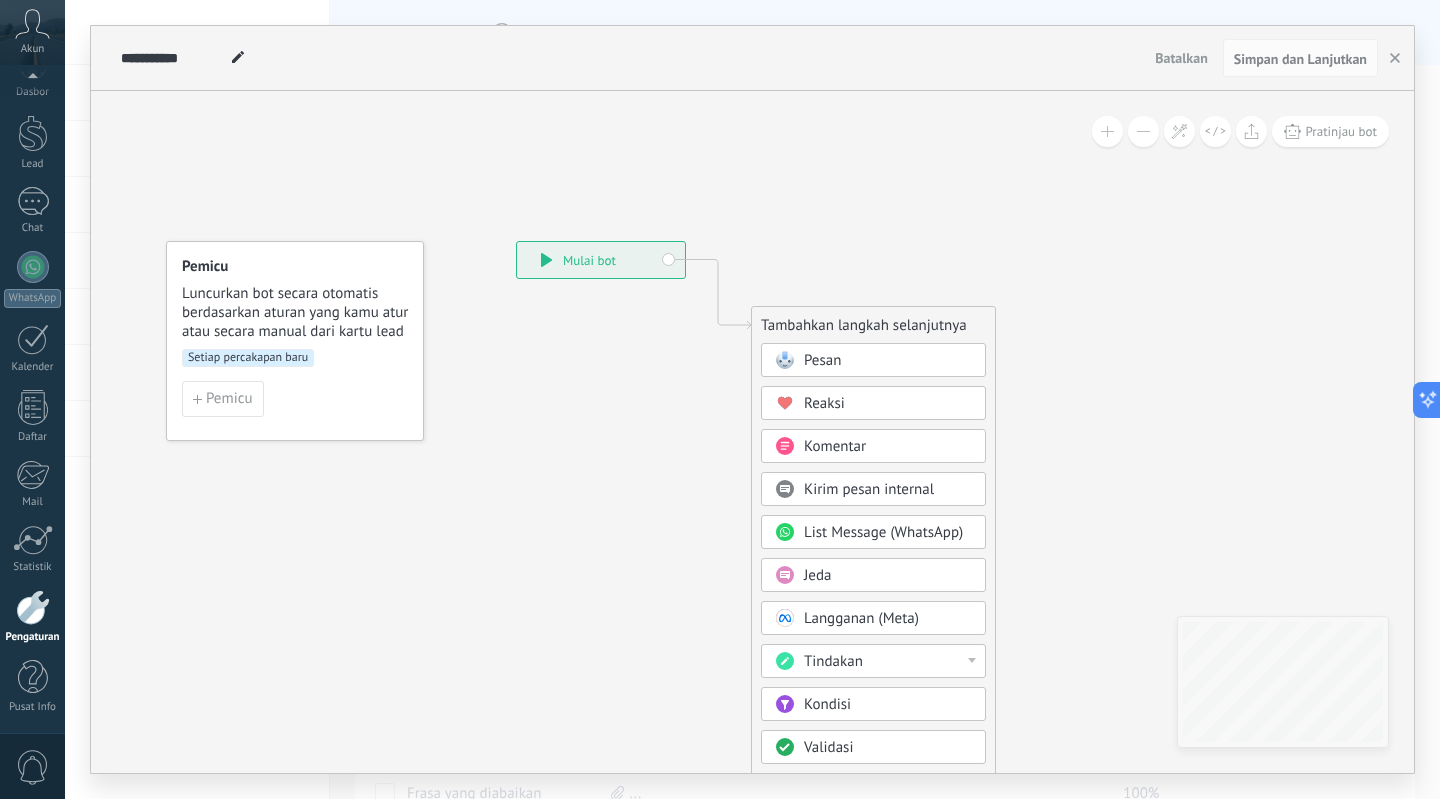 click on "Pesan" at bounding box center [873, 360] 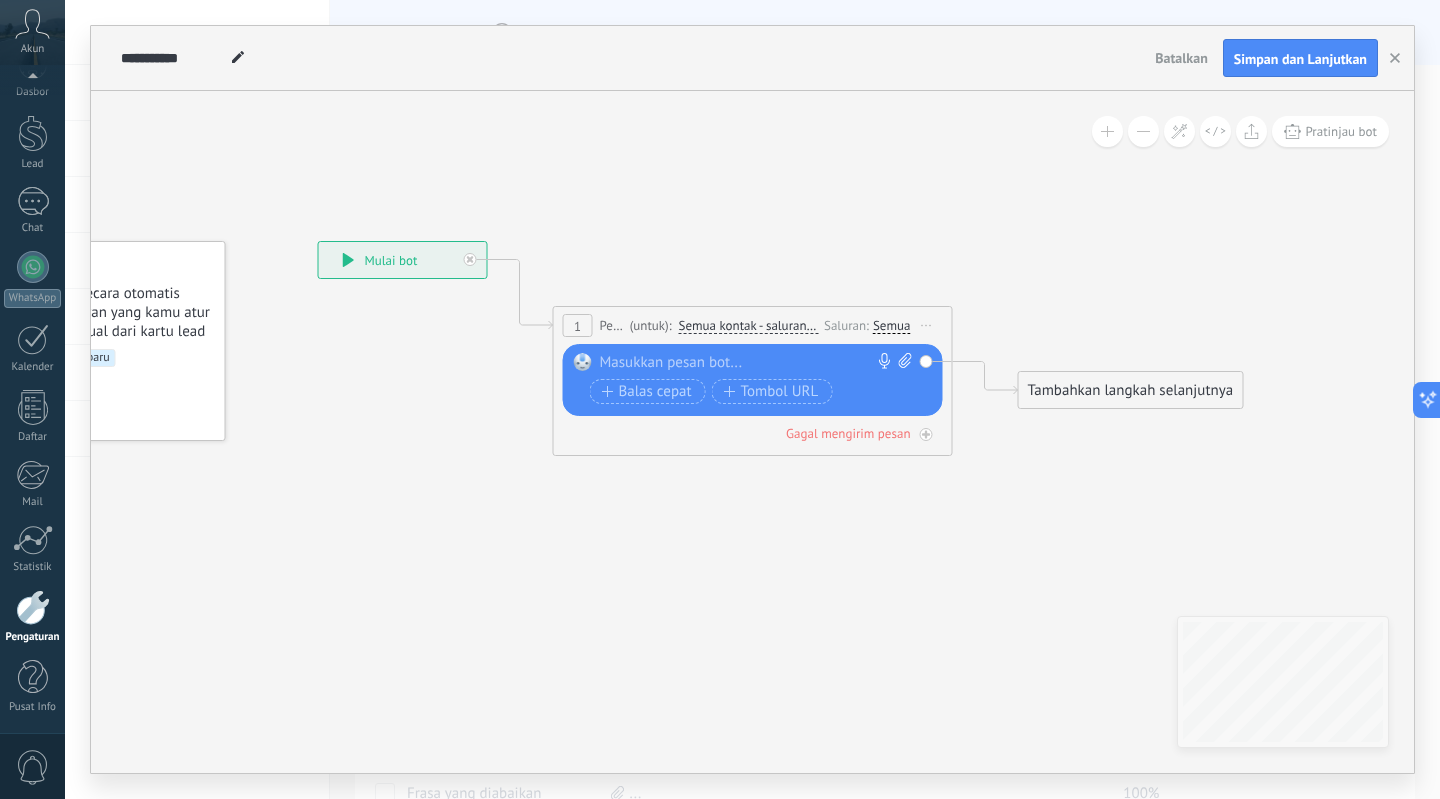 click on "Tambahkan langkah selanjutnya" at bounding box center [1131, 390] 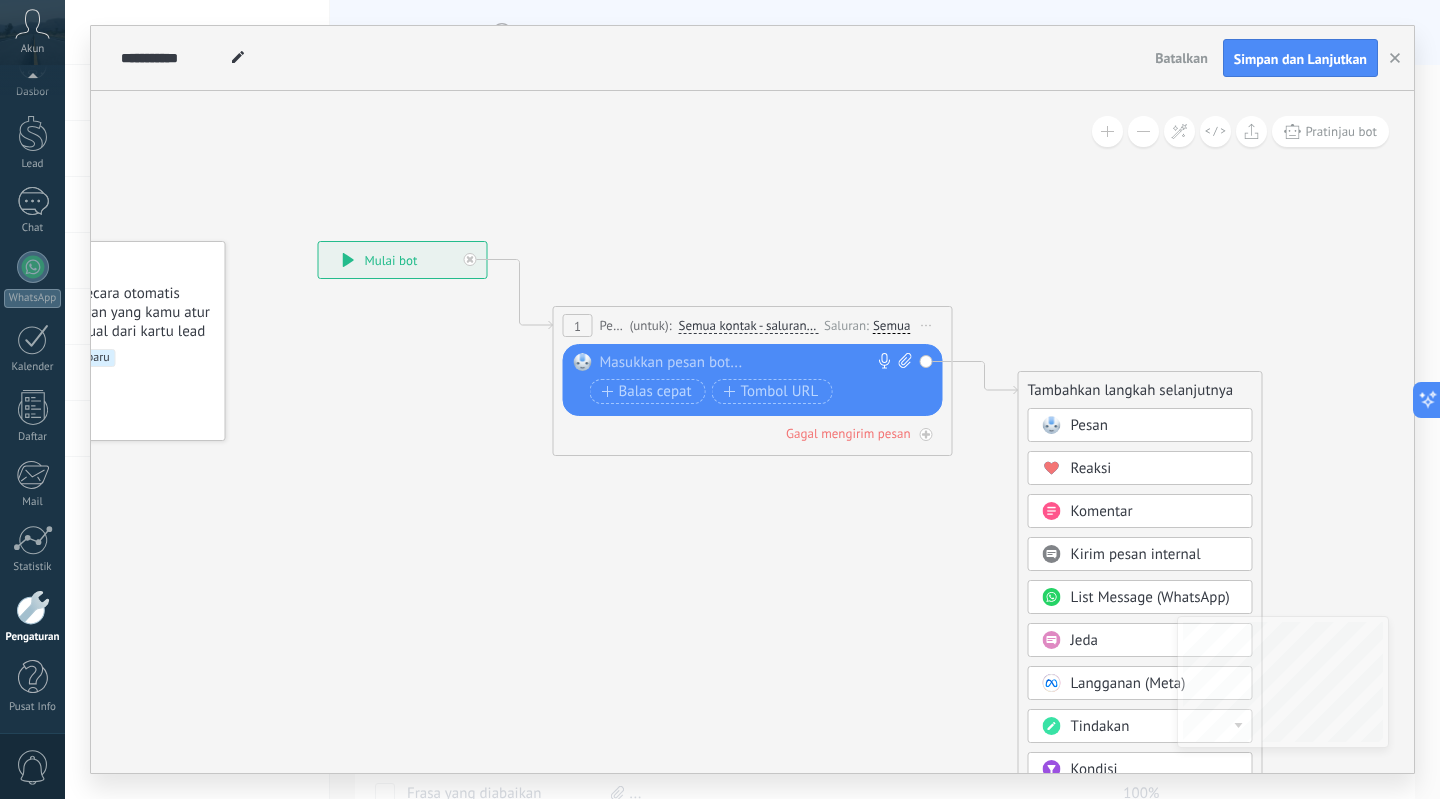 click on "Pesan" at bounding box center [1140, 425] 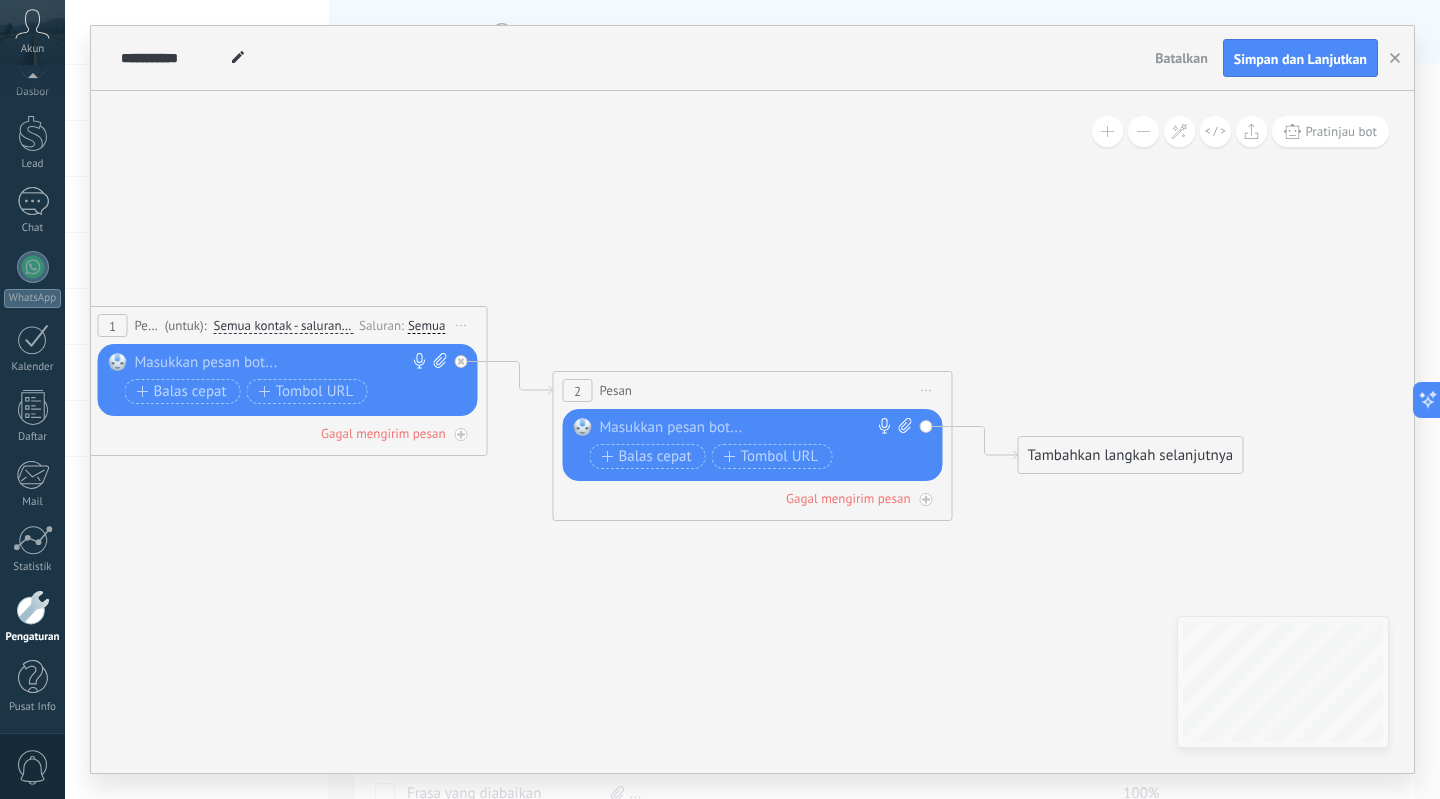click on "2
Pesan
*****
(untuk):
Semua kontak - saluran yang dipilih
Semua kontak - saluran yang dipilih
Semua kontak - saluran utama
Kontak utama - saluran yang dipilih
Kontak utama - saluran utama
Semua kontak - saluran yang dipilih
Semua kontak - saluran yang dipilih
Semua kontak - saluran utama
Kontak utama - saluran yang dipilih" at bounding box center (753, 390) 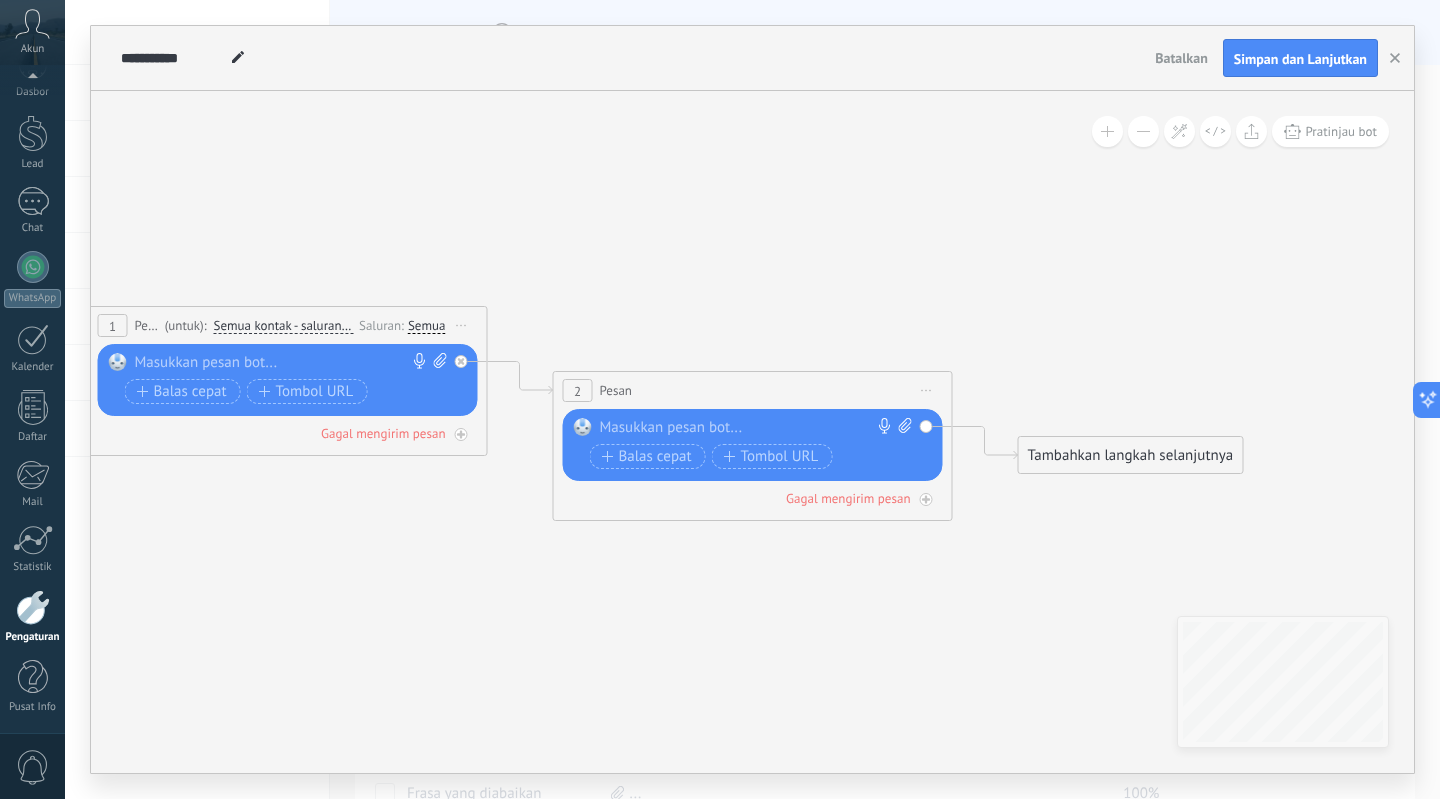 click at bounding box center [748, 428] 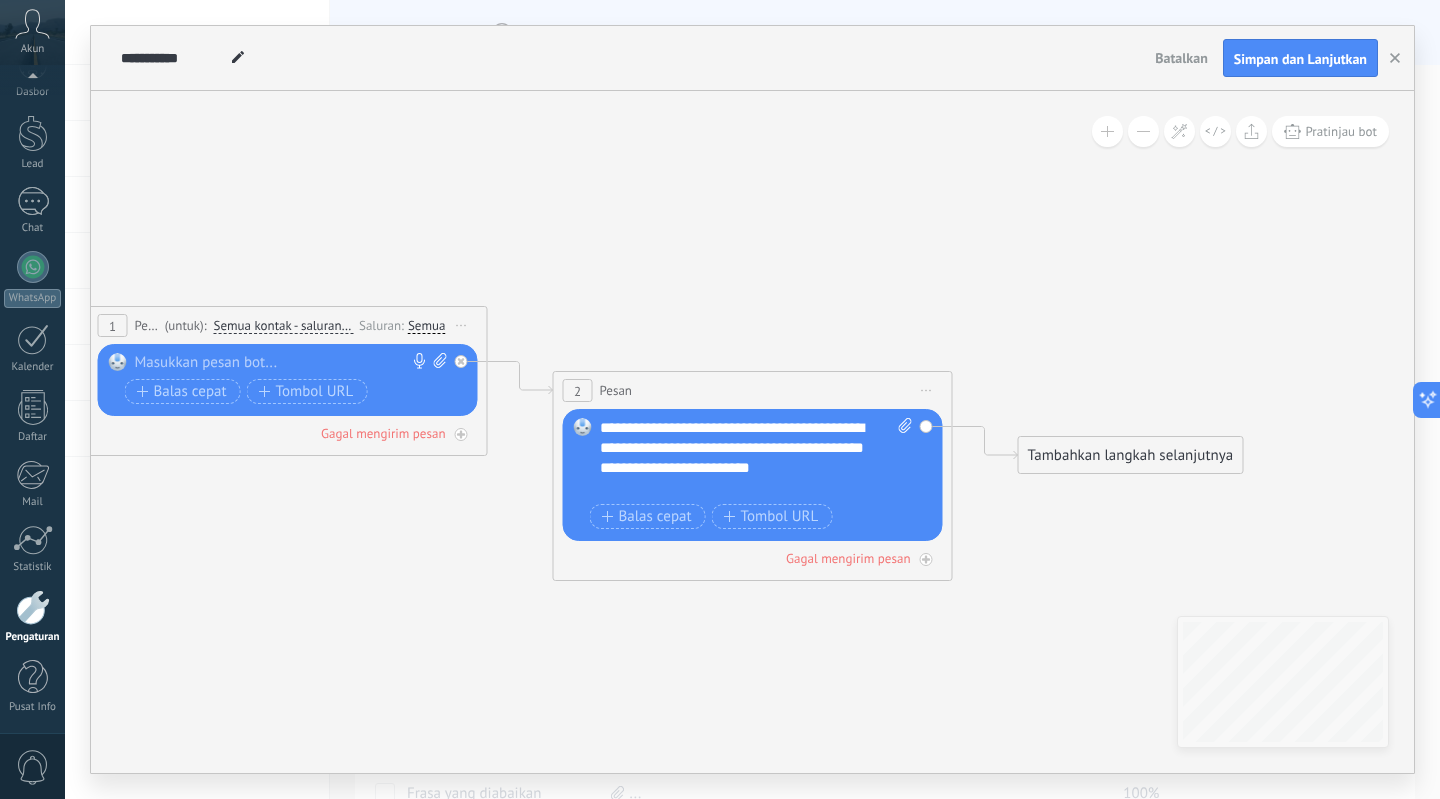 click on "Tambahkan langkah selanjutnya" at bounding box center [1131, 455] 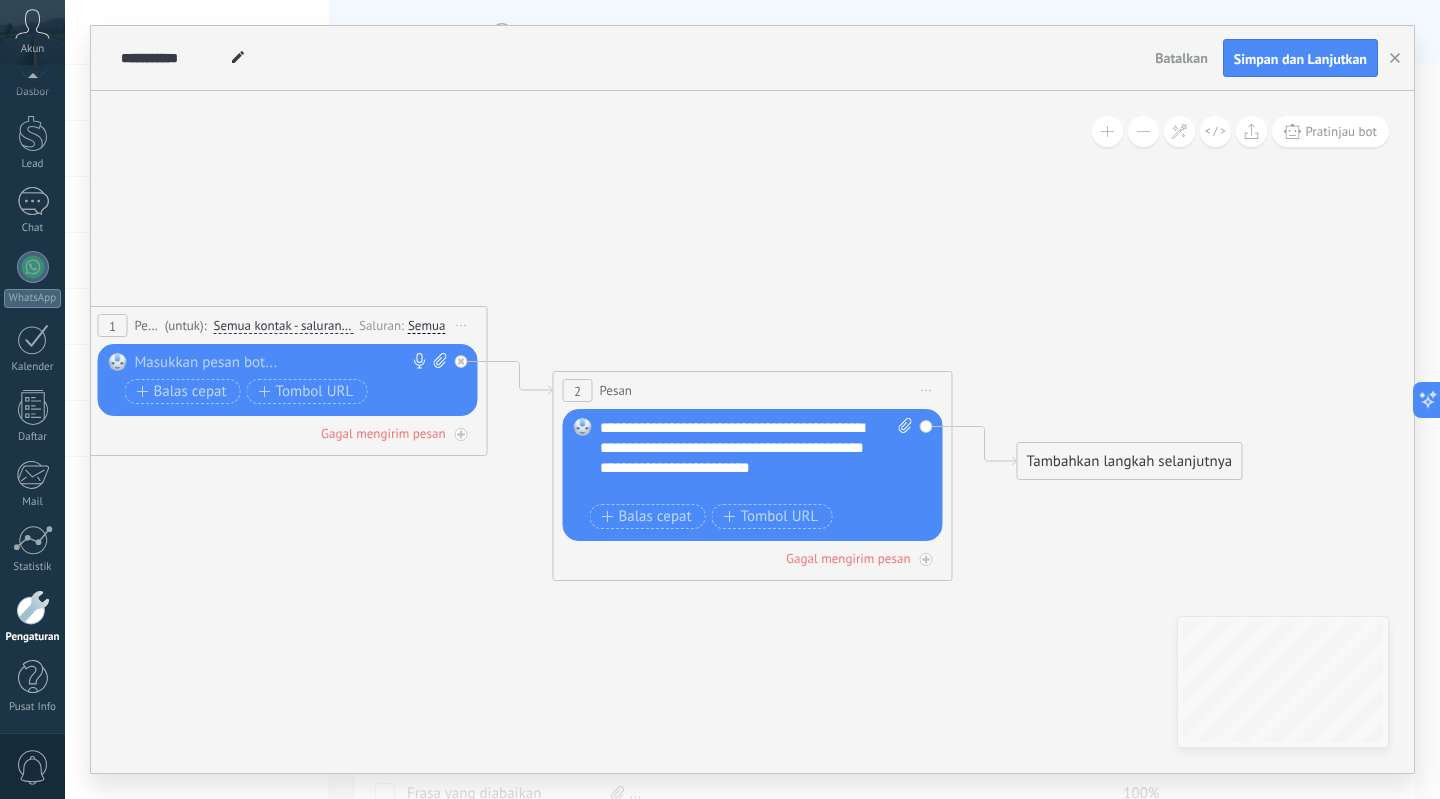 click on "Tambahkan langkah selanjutnya" at bounding box center (1130, 461) 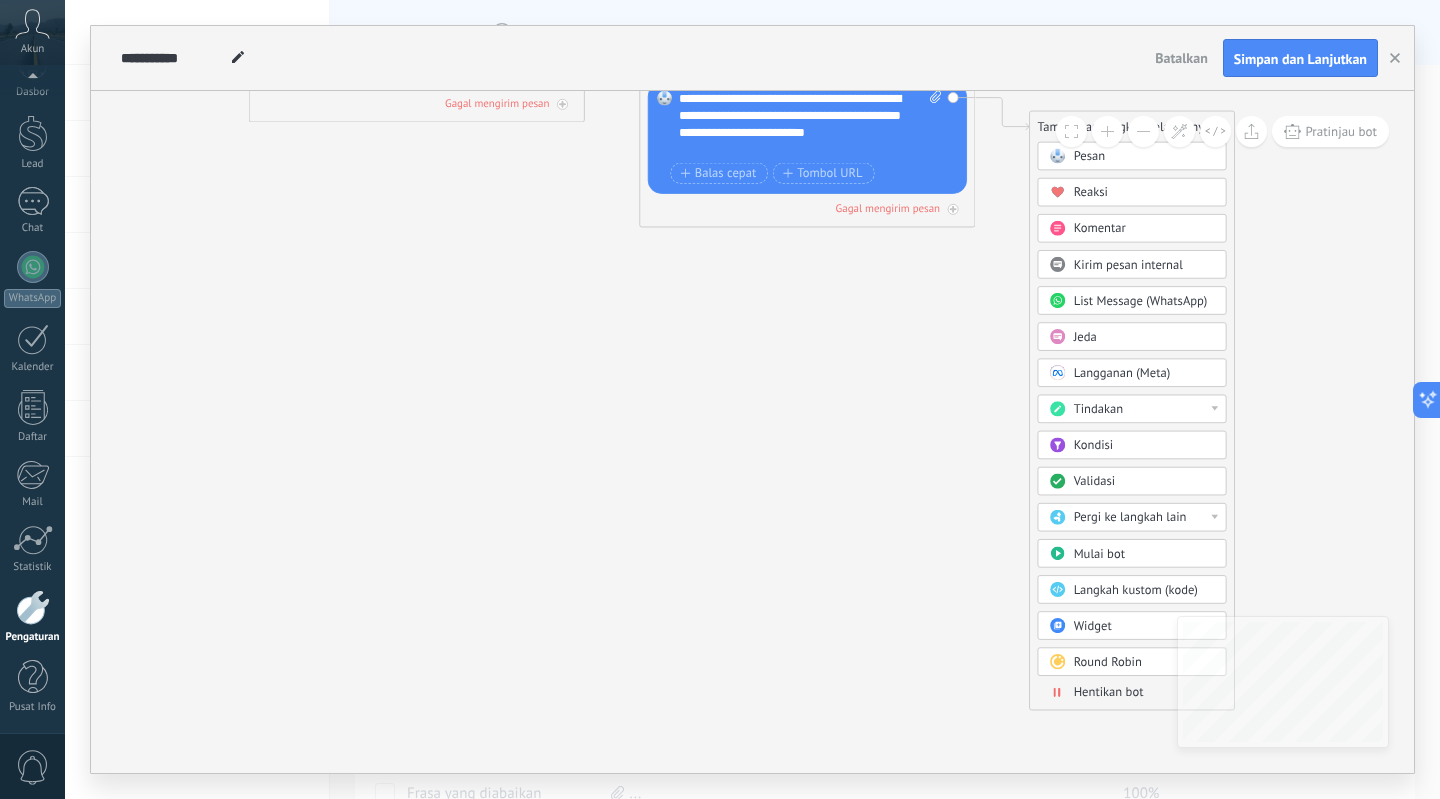 click on "Hentikan bot" at bounding box center (1144, 692) 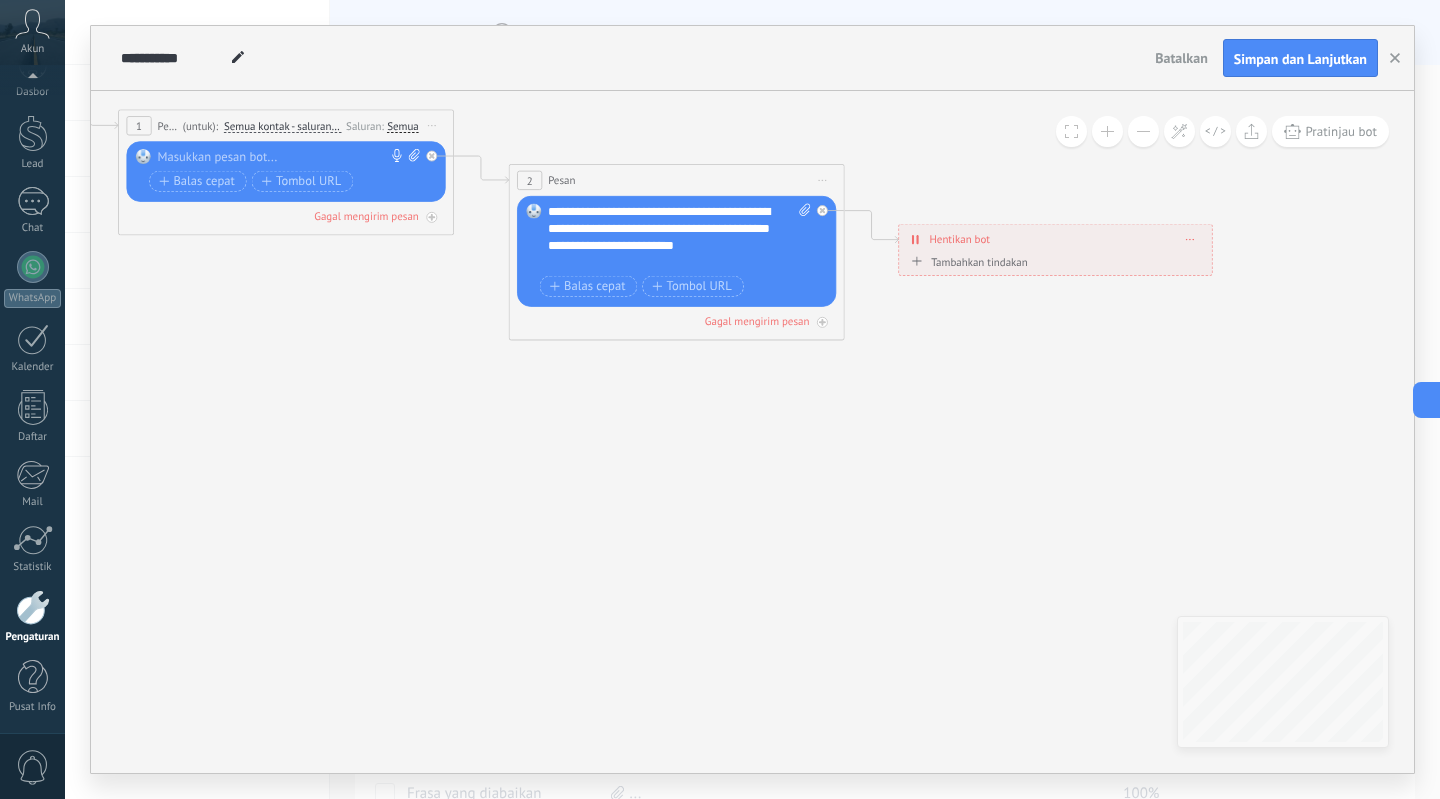 drag, startPoint x: 733, startPoint y: 462, endPoint x: 1086, endPoint y: 602, distance: 379.7486 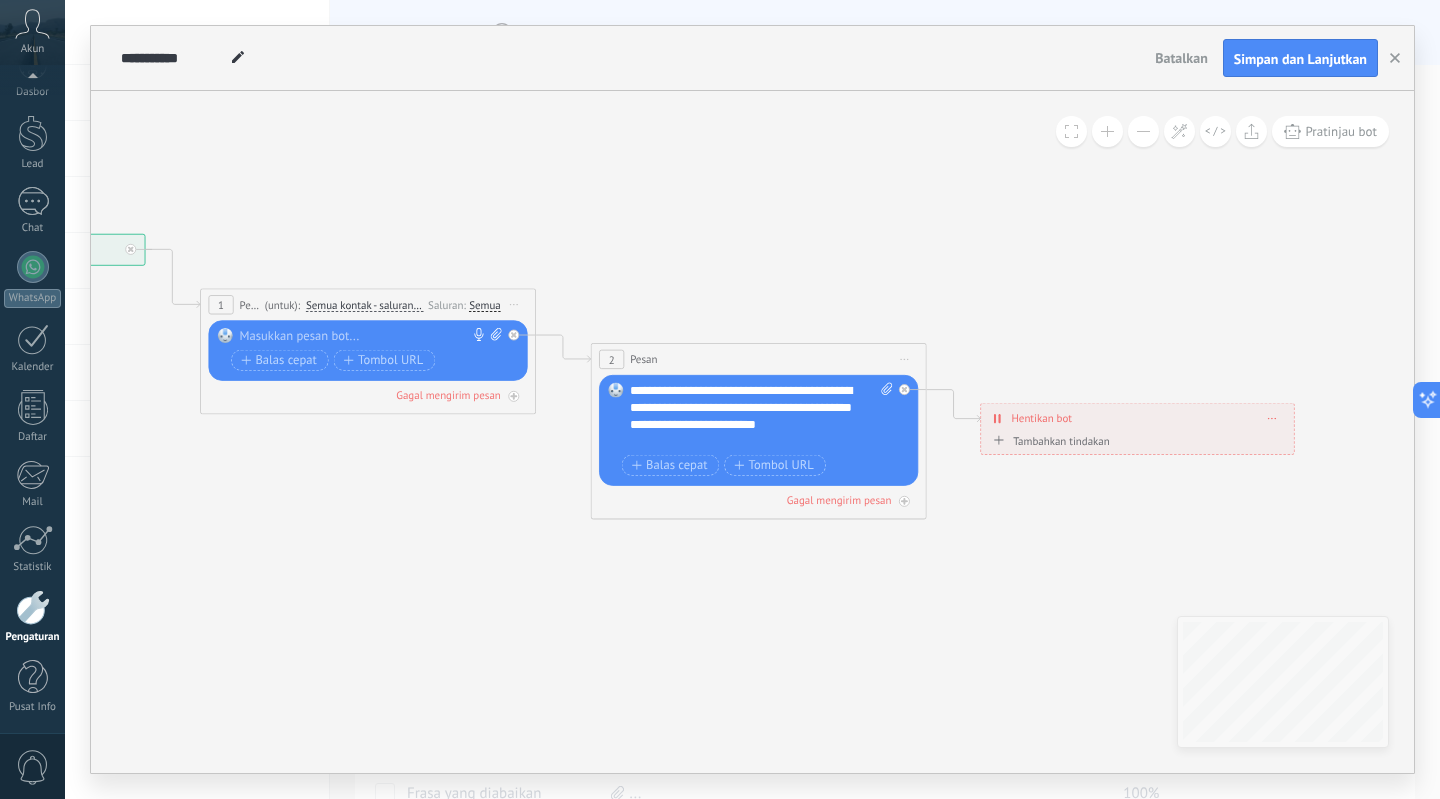 drag, startPoint x: 1126, startPoint y: 533, endPoint x: 981, endPoint y: 611, distance: 164.64812 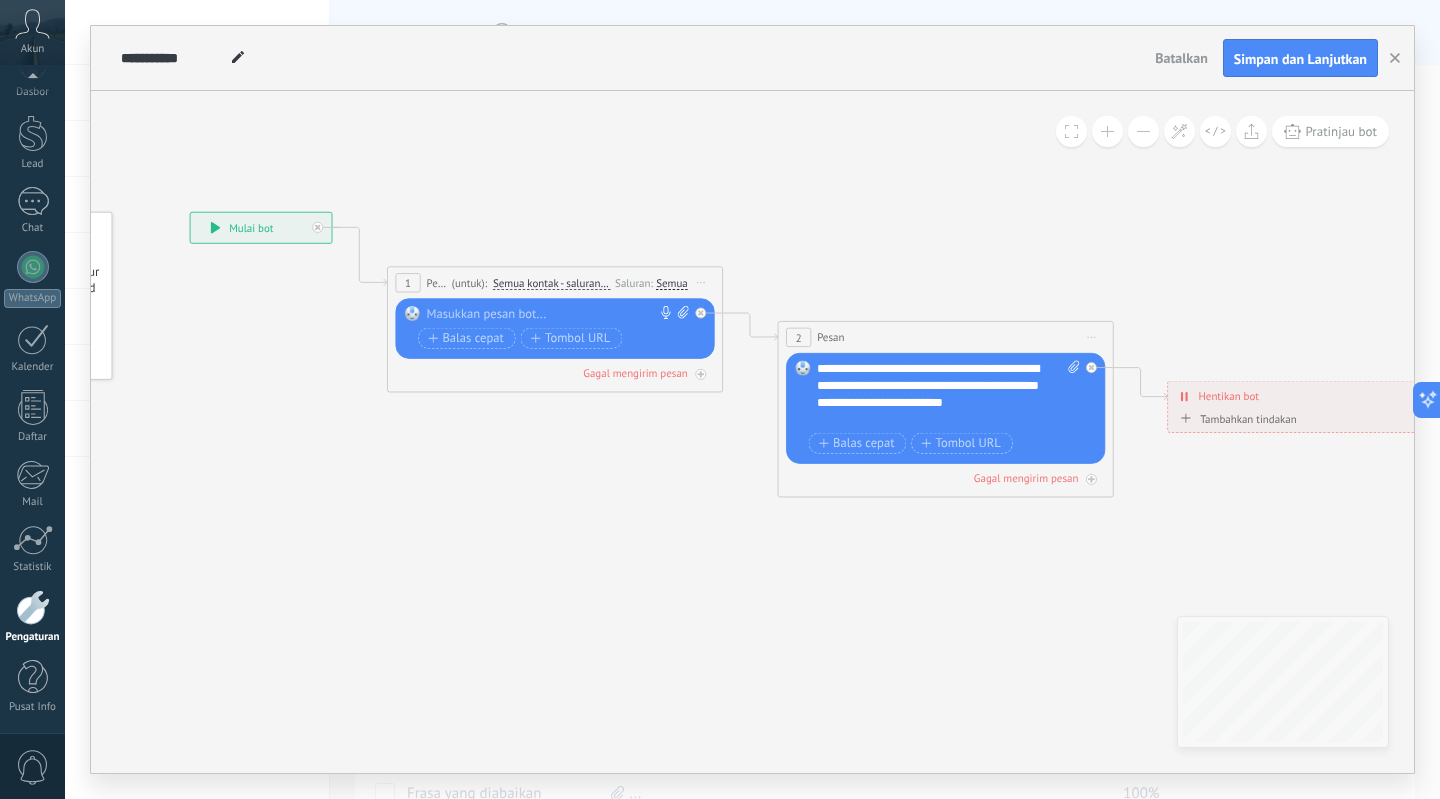 drag, startPoint x: 702, startPoint y: 613, endPoint x: 887, endPoint y: 586, distance: 186.95988 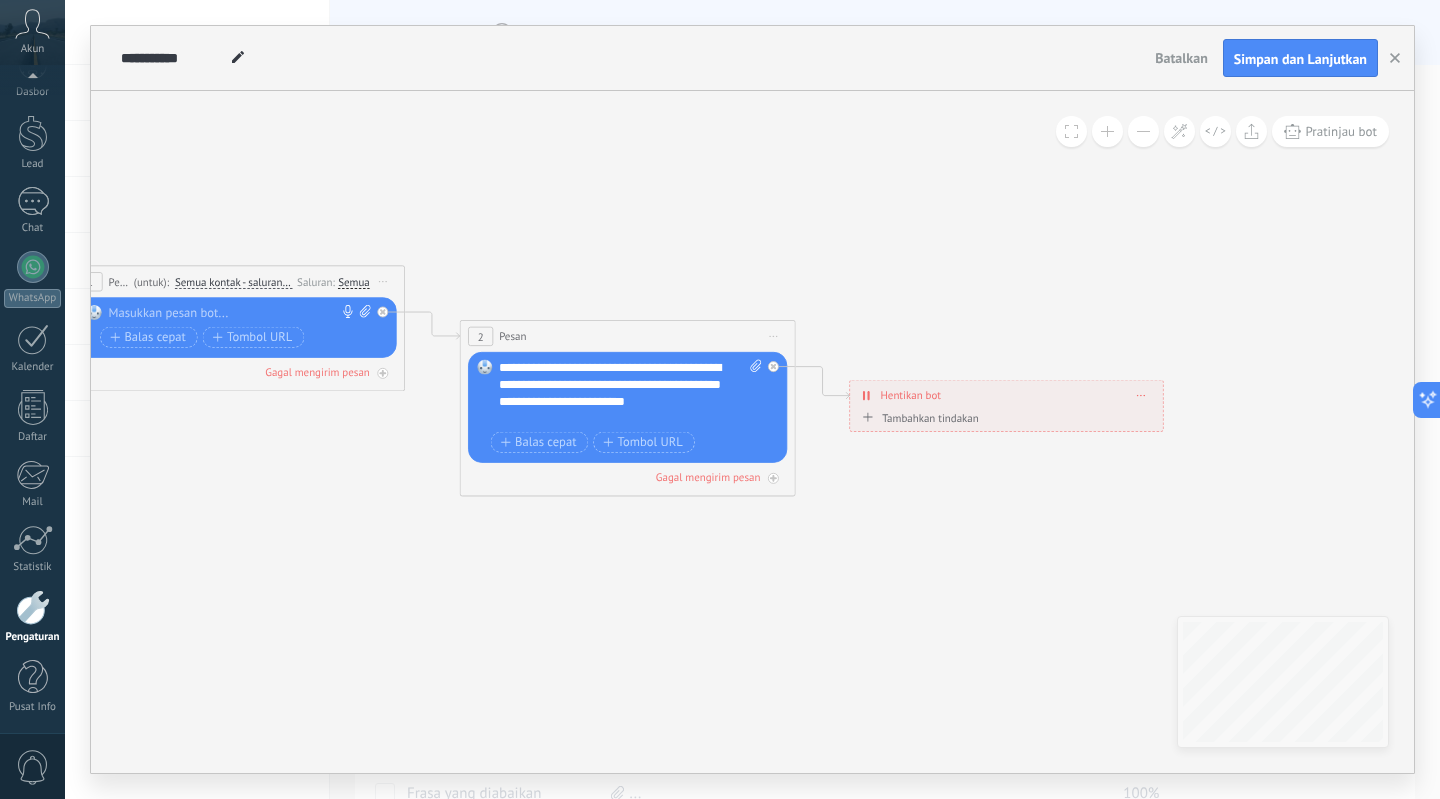 drag, startPoint x: 1140, startPoint y: 497, endPoint x: 825, endPoint y: 491, distance: 315.05713 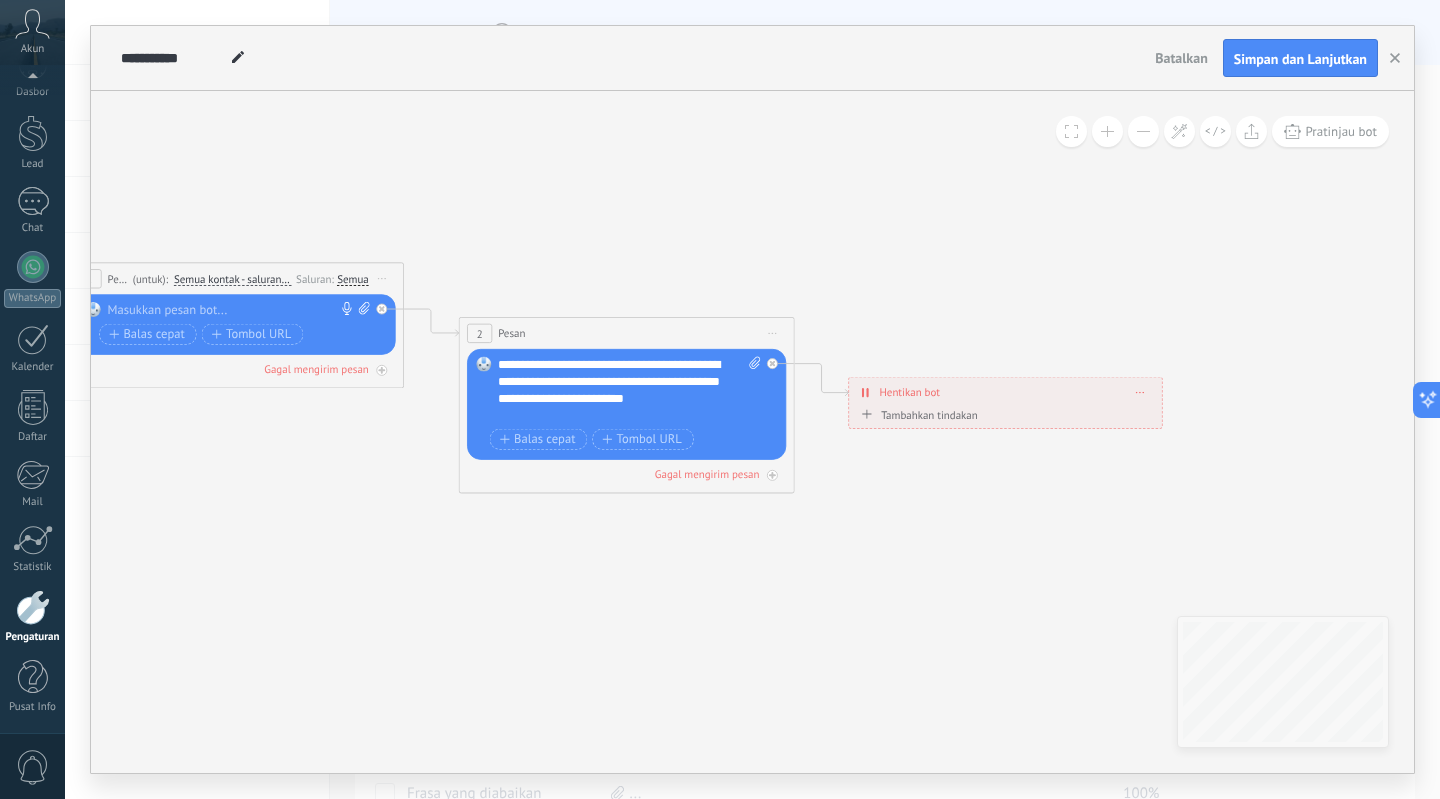 click on "Tambahkan tindakan
Tandai percakapan ditutup
Mulai bot
Tandai percakapan ditutup
Tandai percakapan ditutup
Mulai bot" at bounding box center (1005, 417) 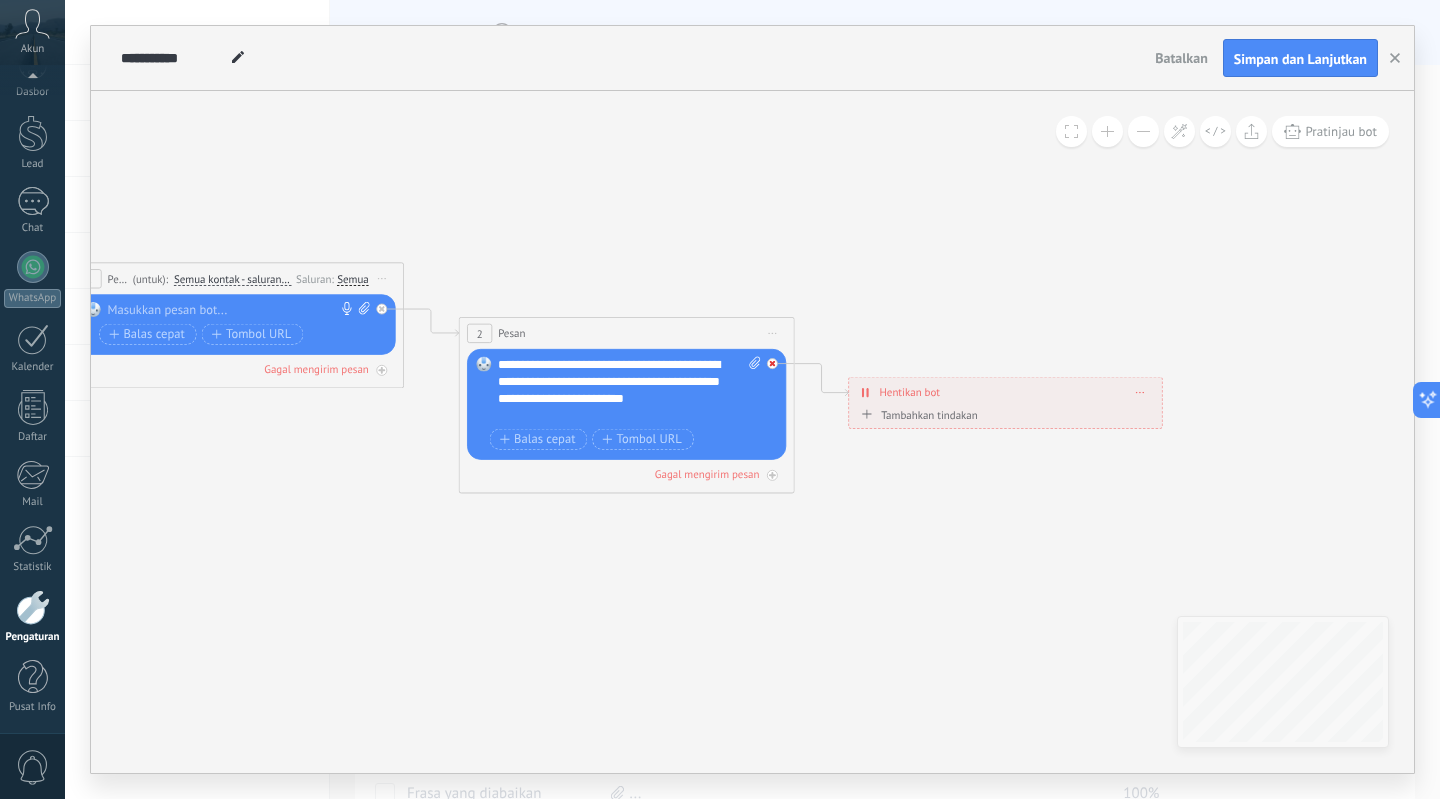 click 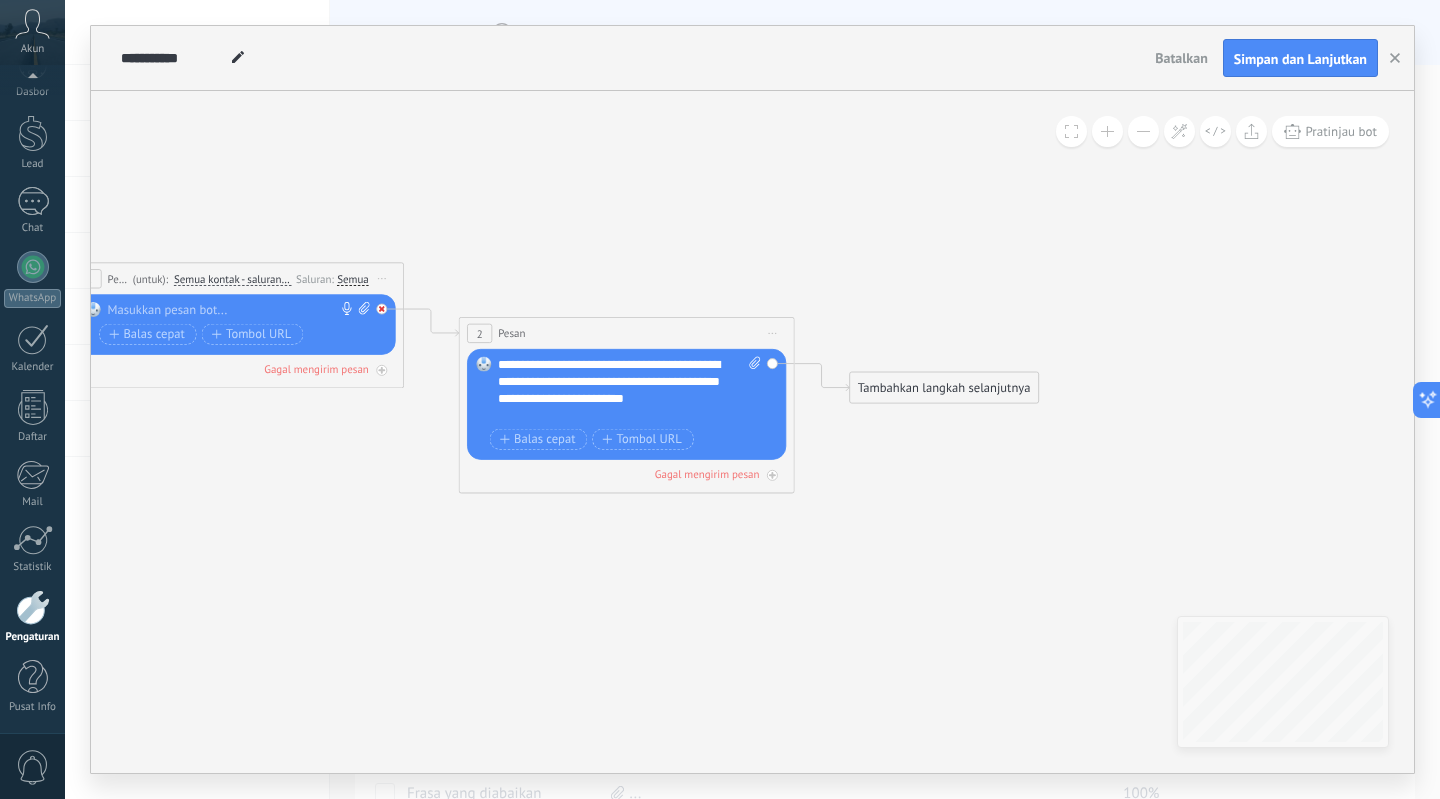 click at bounding box center [385, 304] 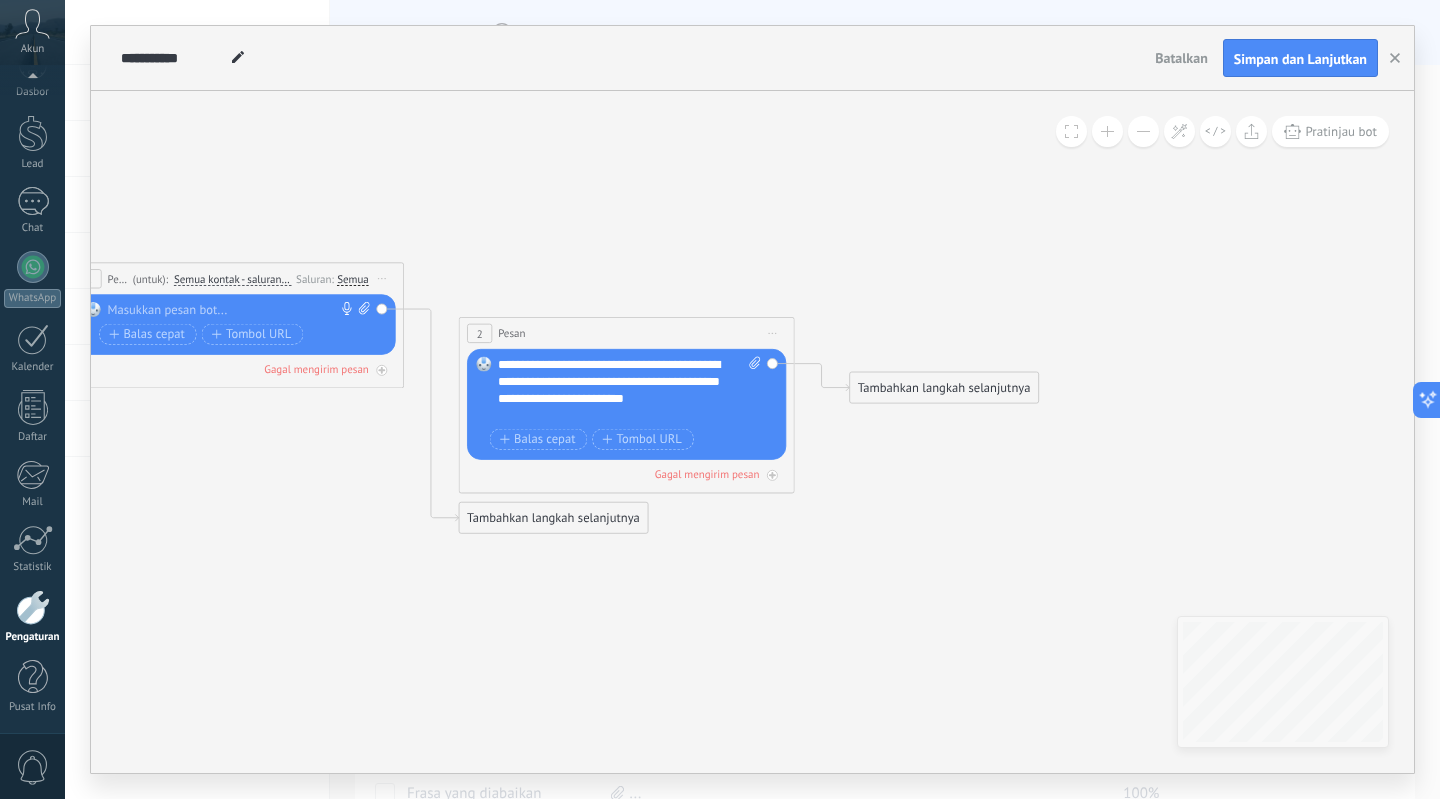 click on "Gantikan
Hapus
Convert to voice message
Seret gambar ke sini untuk melampirkannya.
Tambahkan gambar
Unggah
Seret & lepas
File tidak ditemukan
Masukkan pesan bot..." at bounding box center [235, 324] 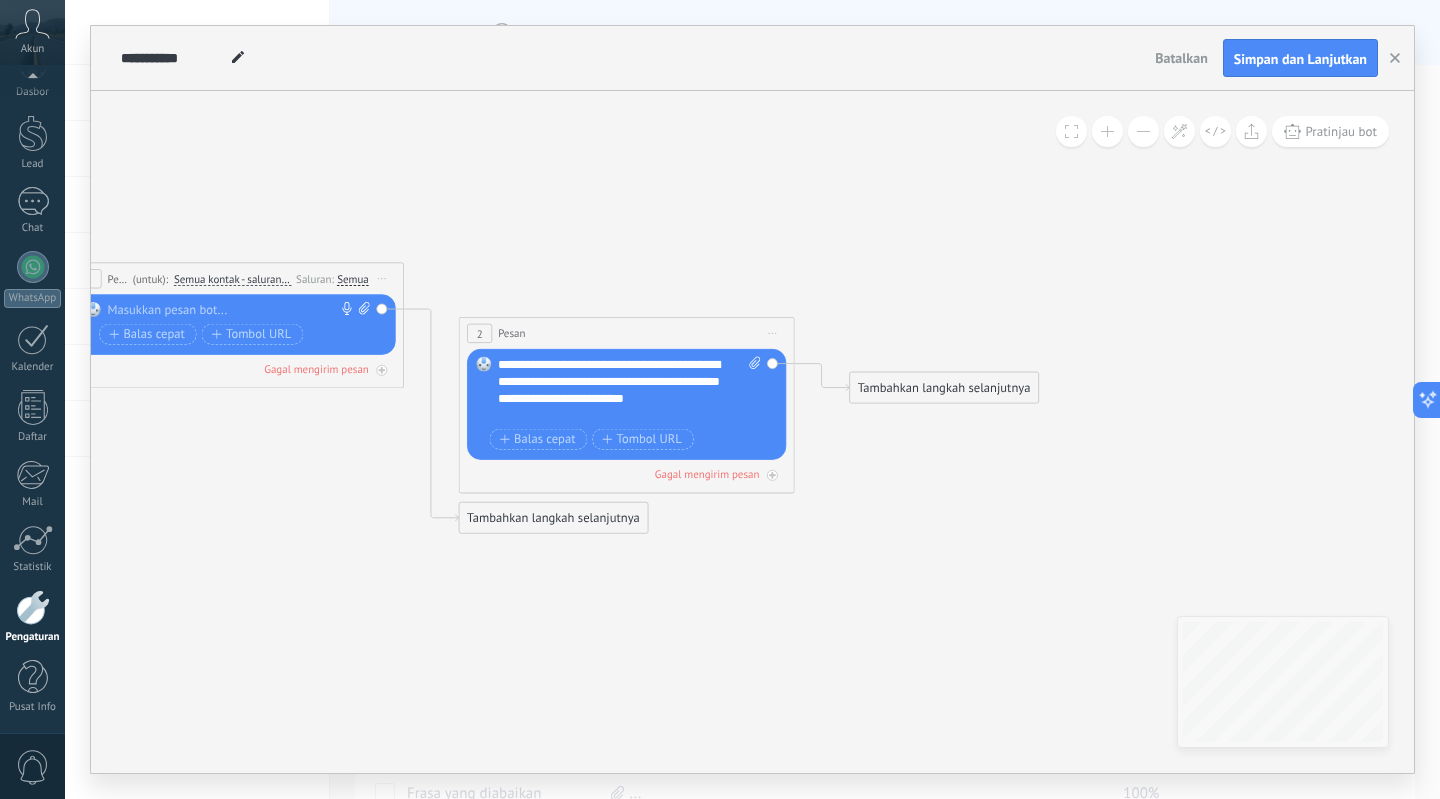 click on "Gantikan
Hapus
Convert to voice message
Seret gambar ke sini untuk melampirkannya.
Tambahkan gambar
Unggah
Seret & lepas
File tidak ditemukan
Masukkan pesan bot..." at bounding box center (626, 404) 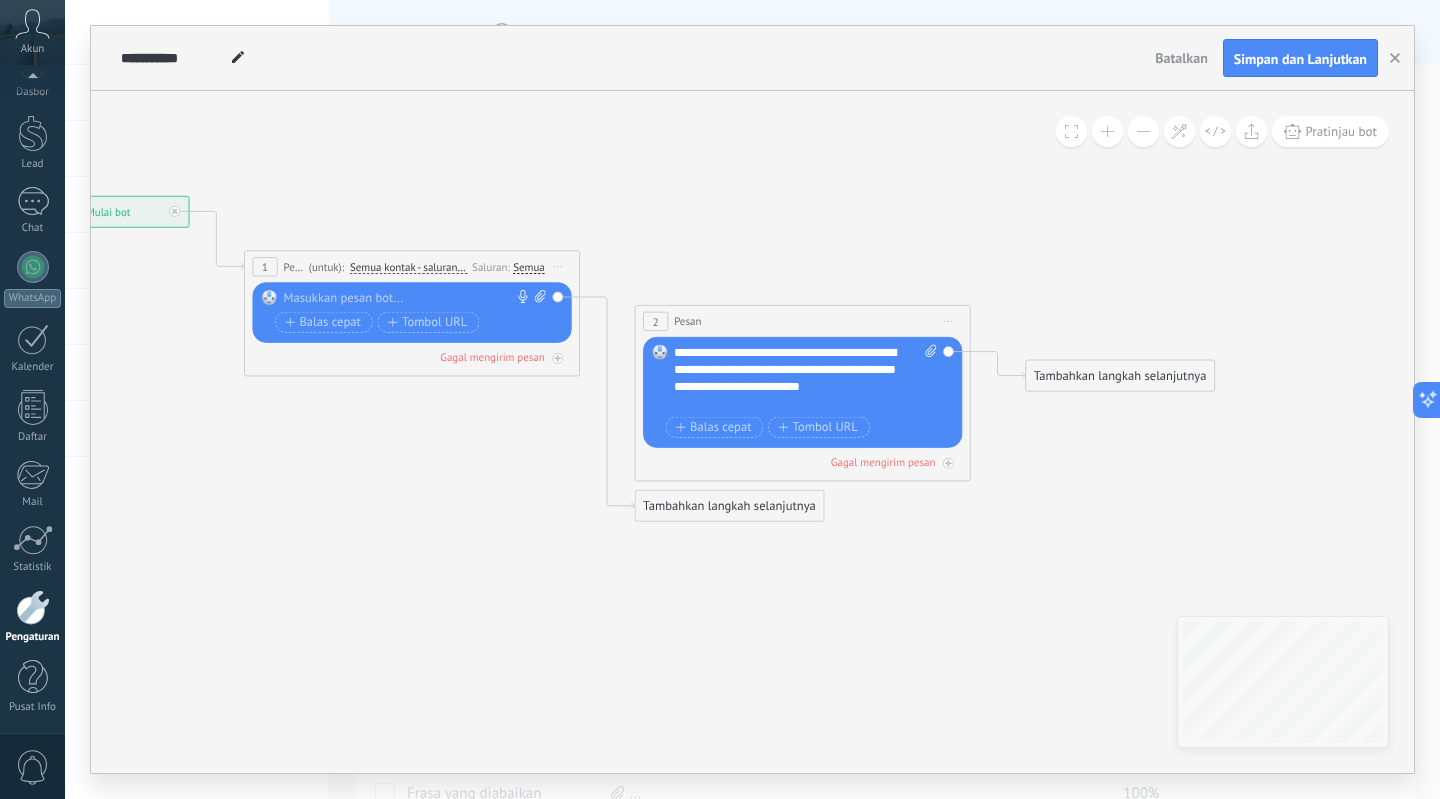 drag, startPoint x: 318, startPoint y: 435, endPoint x: 714, endPoint y: 436, distance: 396.00125 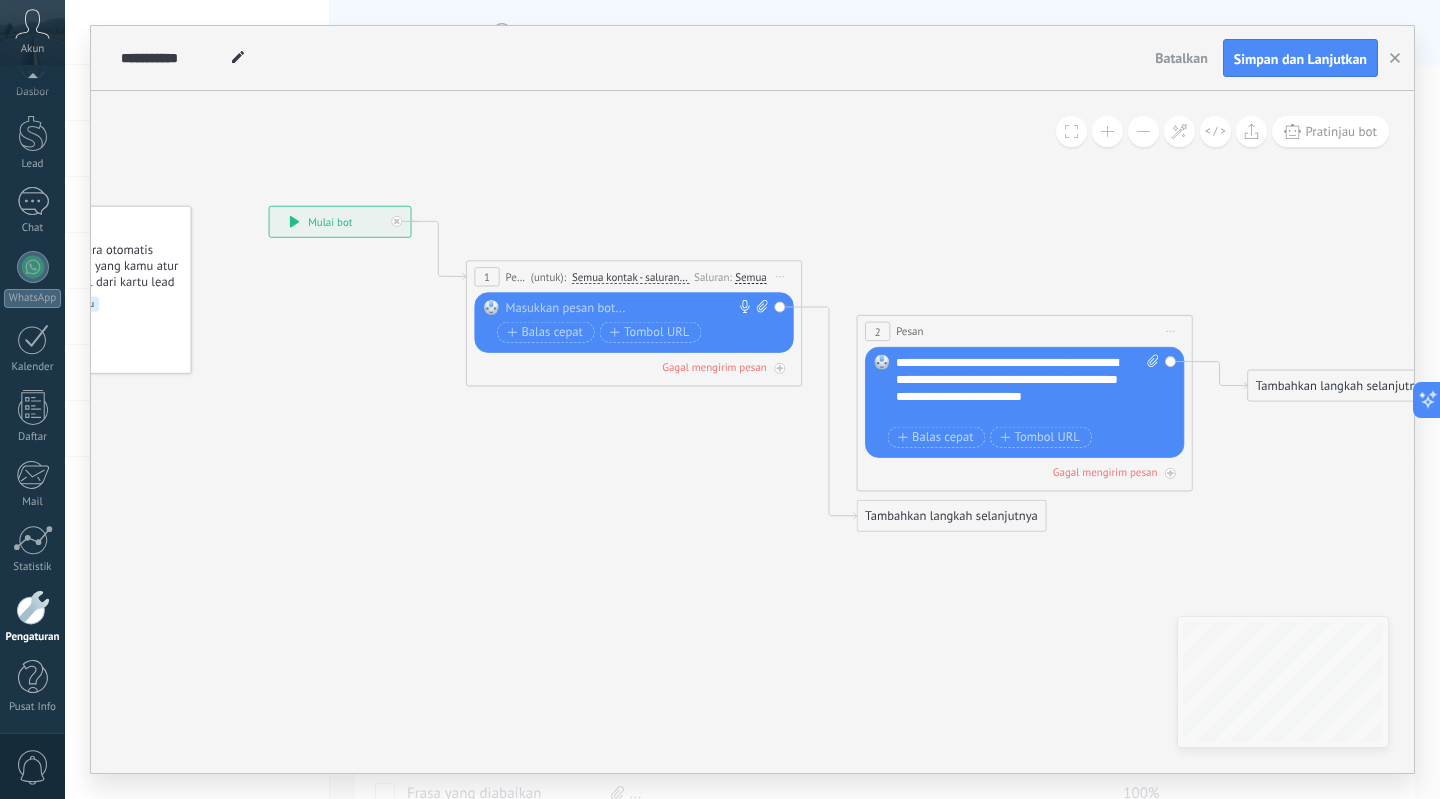 click on "Gantikan
Hapus
Convert to voice message
Seret gambar ke sini untuk melampirkannya.
Tambahkan gambar
Unggah
Seret & lepas
File tidak ditemukan
Masukkan pesan bot..." at bounding box center (633, 322) 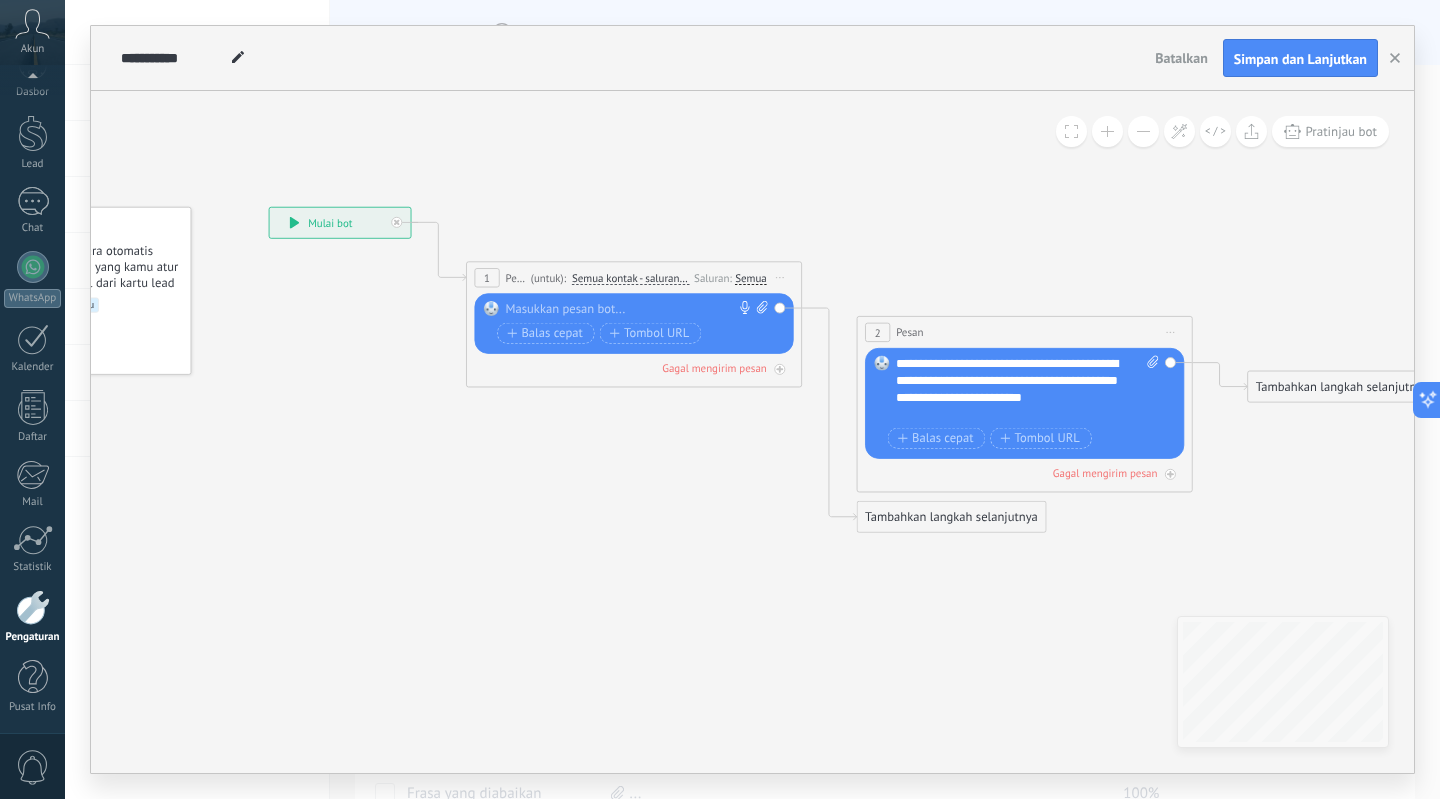 click on "Mulai pratinjau di sini
Ganti nama
Duplikat
Hapus" at bounding box center (1170, 332) 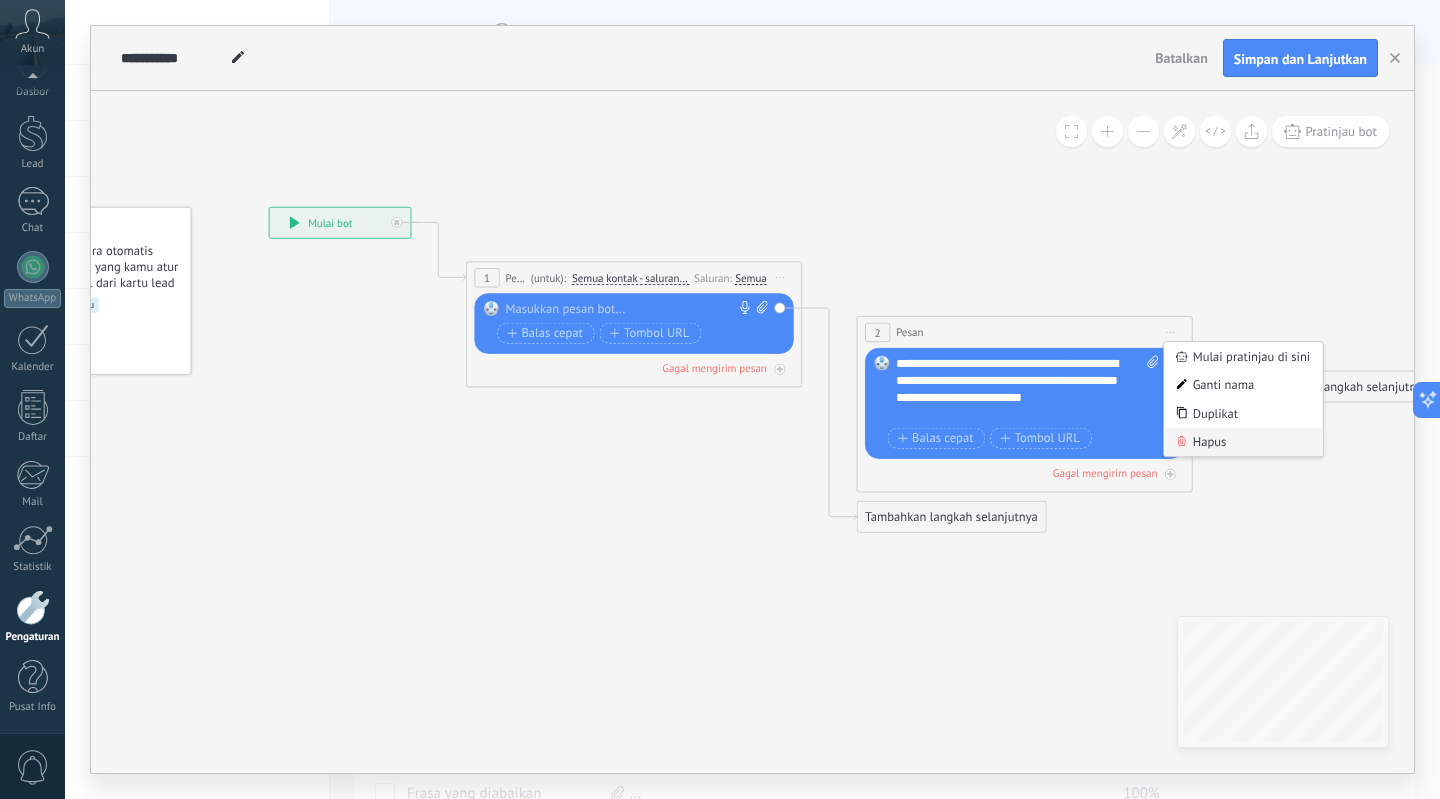 click on "Hapus" at bounding box center [1243, 442] 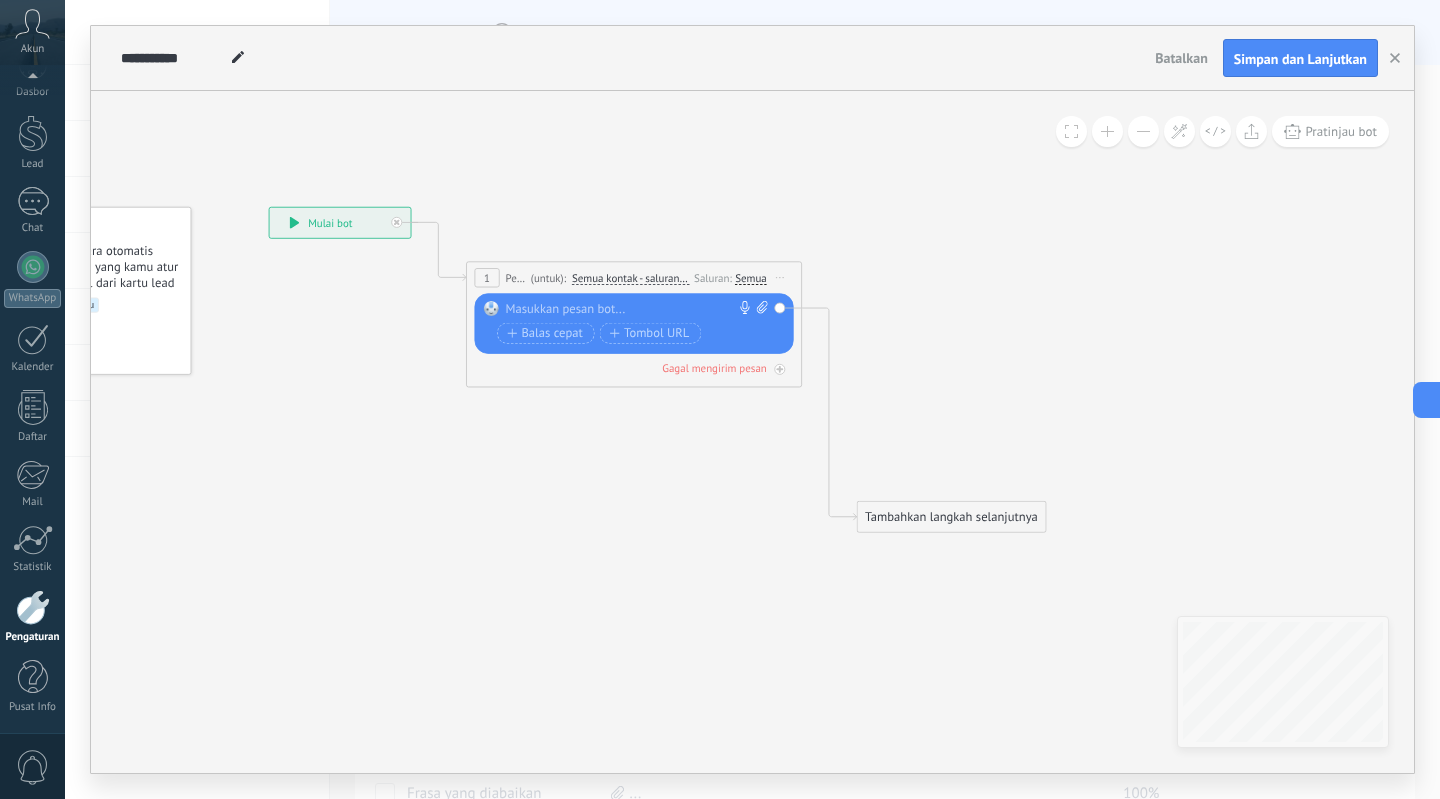 click on "Tambahkan langkah selanjutnya" at bounding box center [952, 517] 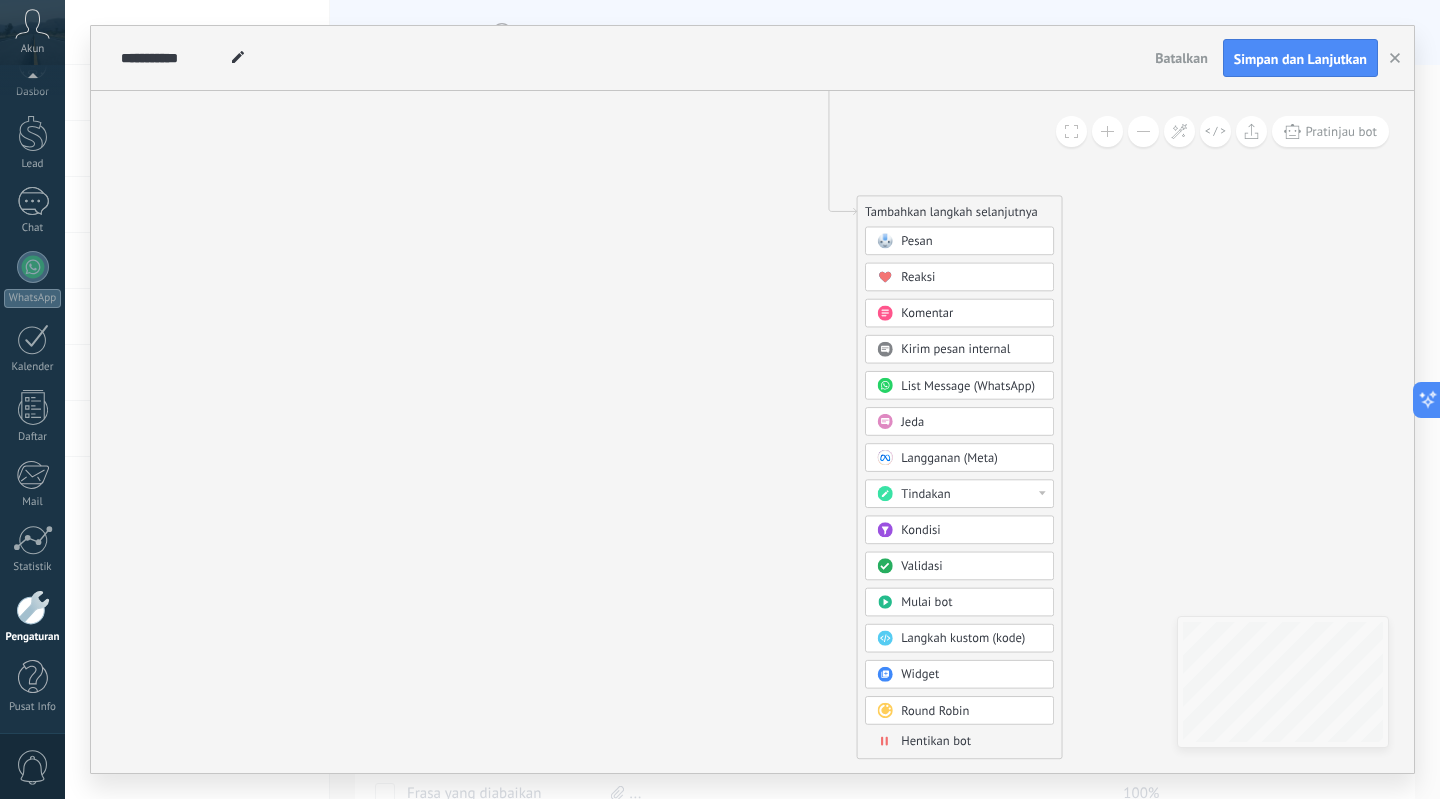 click on "Hentikan bot" at bounding box center (936, 741) 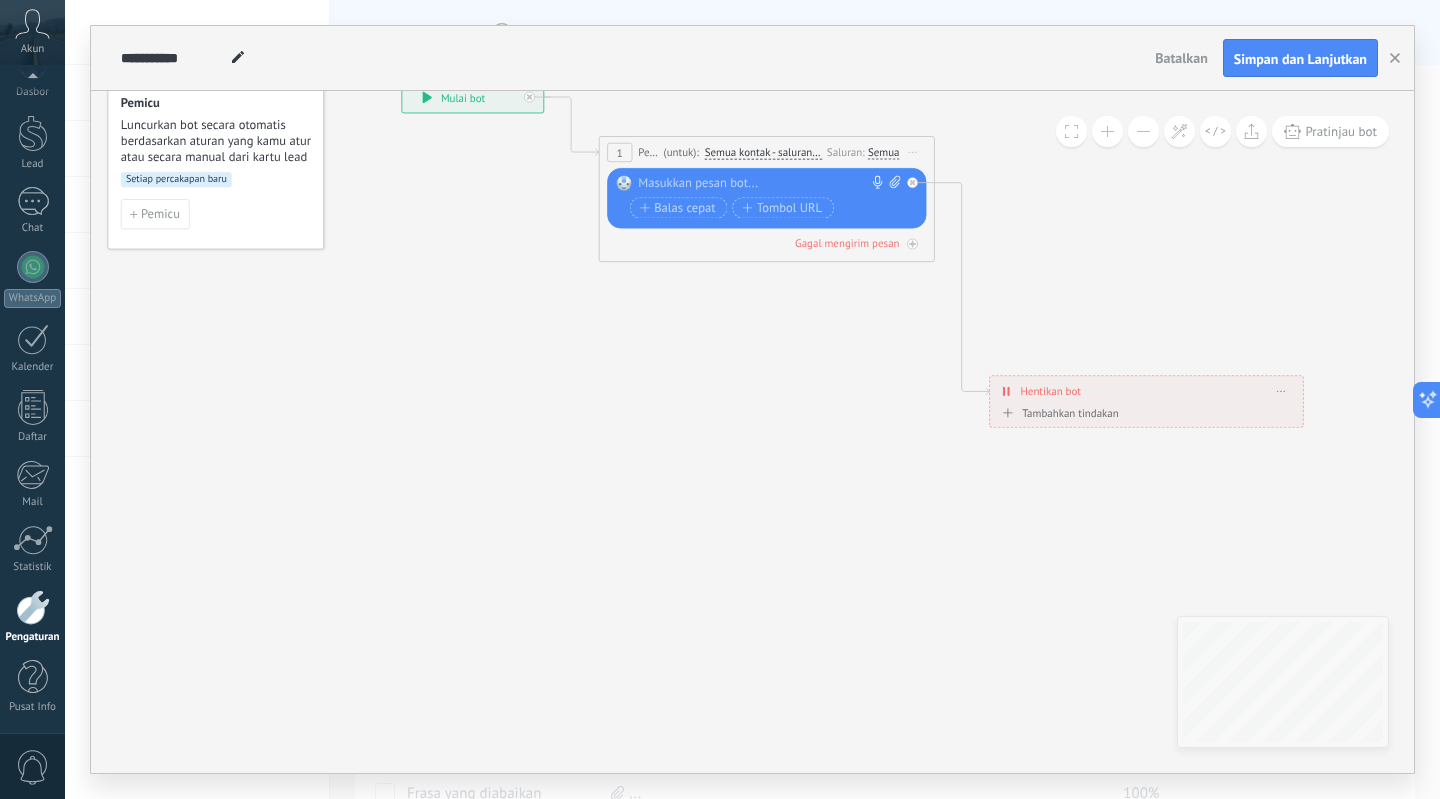 drag, startPoint x: 475, startPoint y: 328, endPoint x: 874, endPoint y: 516, distance: 441.07257 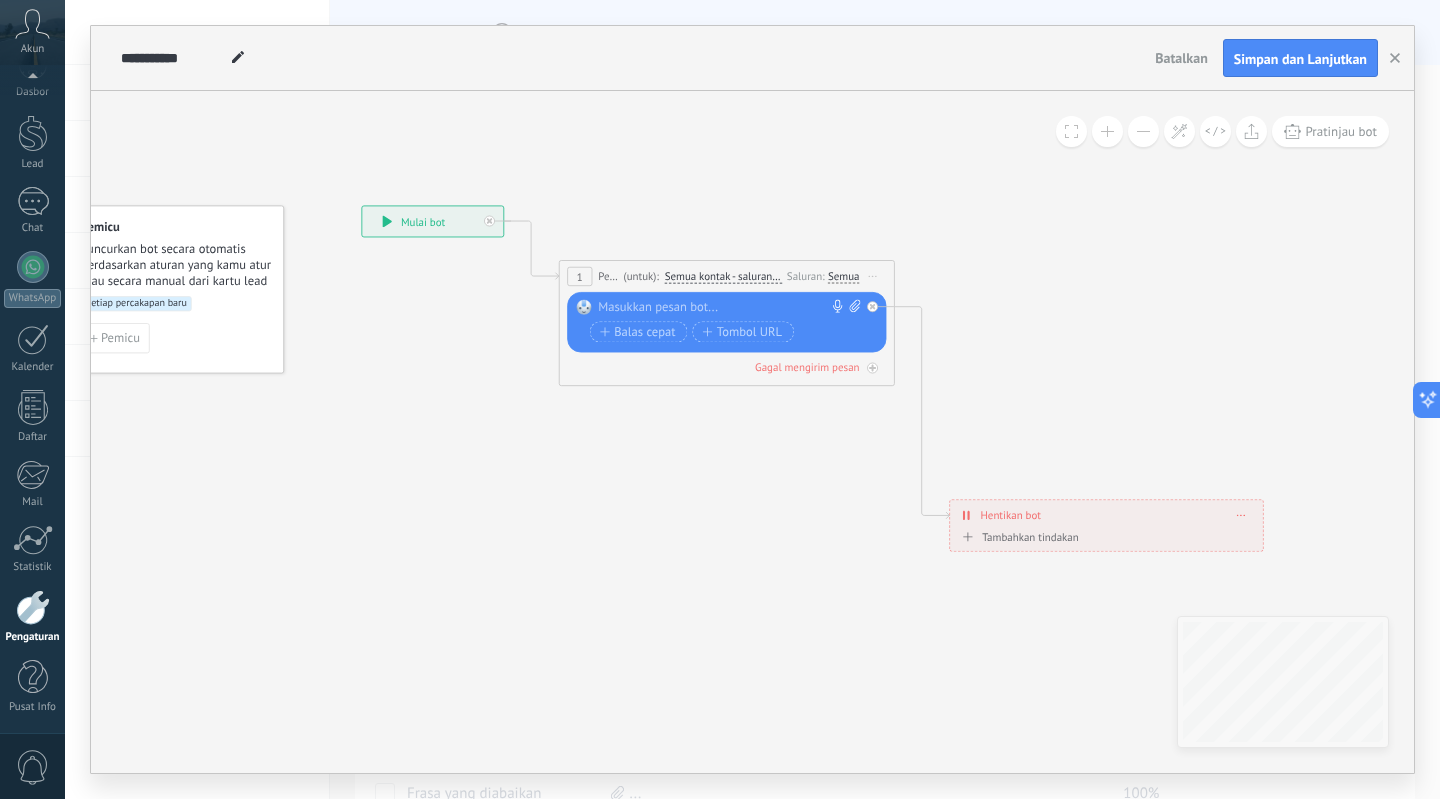 drag, startPoint x: 766, startPoint y: 342, endPoint x: 721, endPoint y: 458, distance: 124.42267 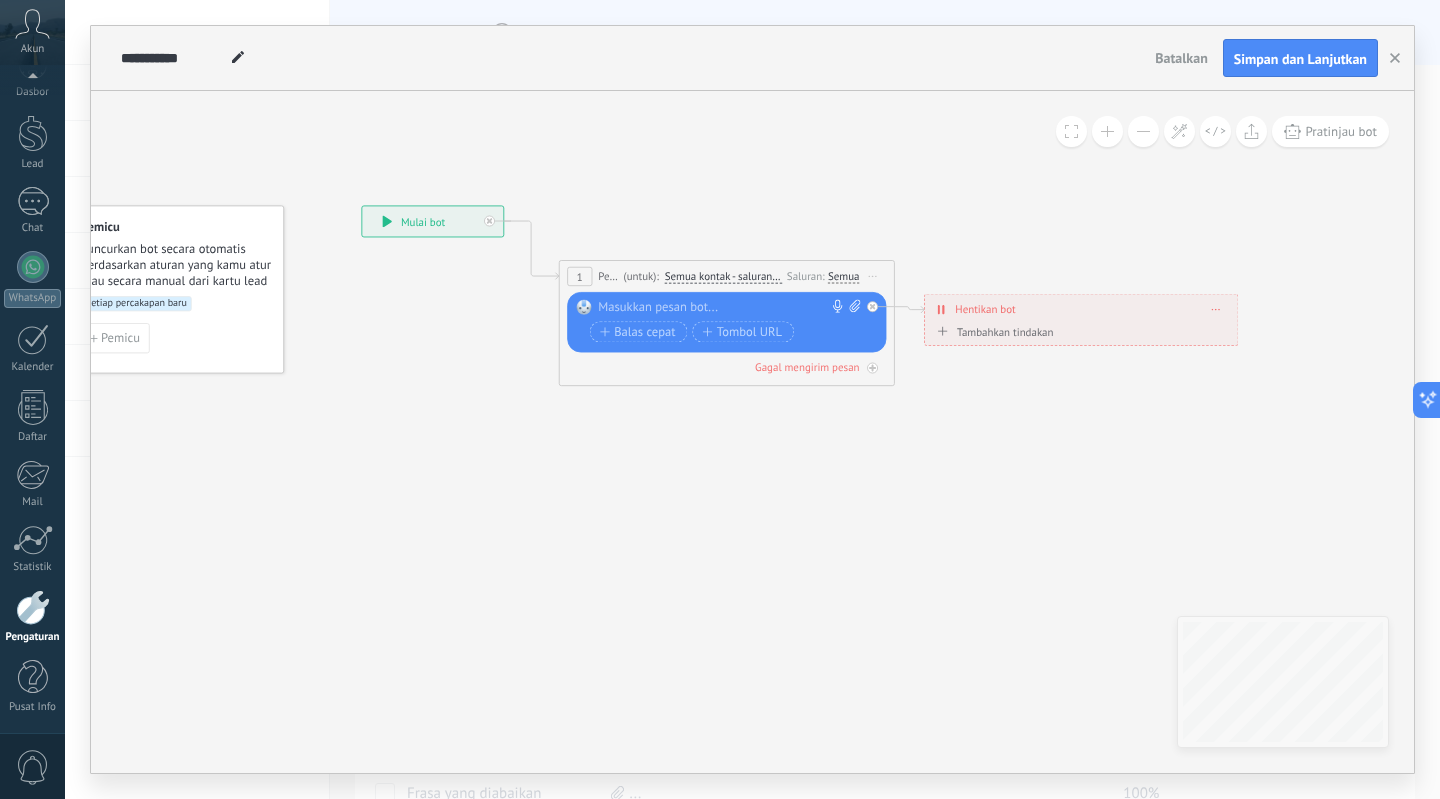 drag, startPoint x: 1051, startPoint y: 526, endPoint x: 1026, endPoint y: 321, distance: 206.51877 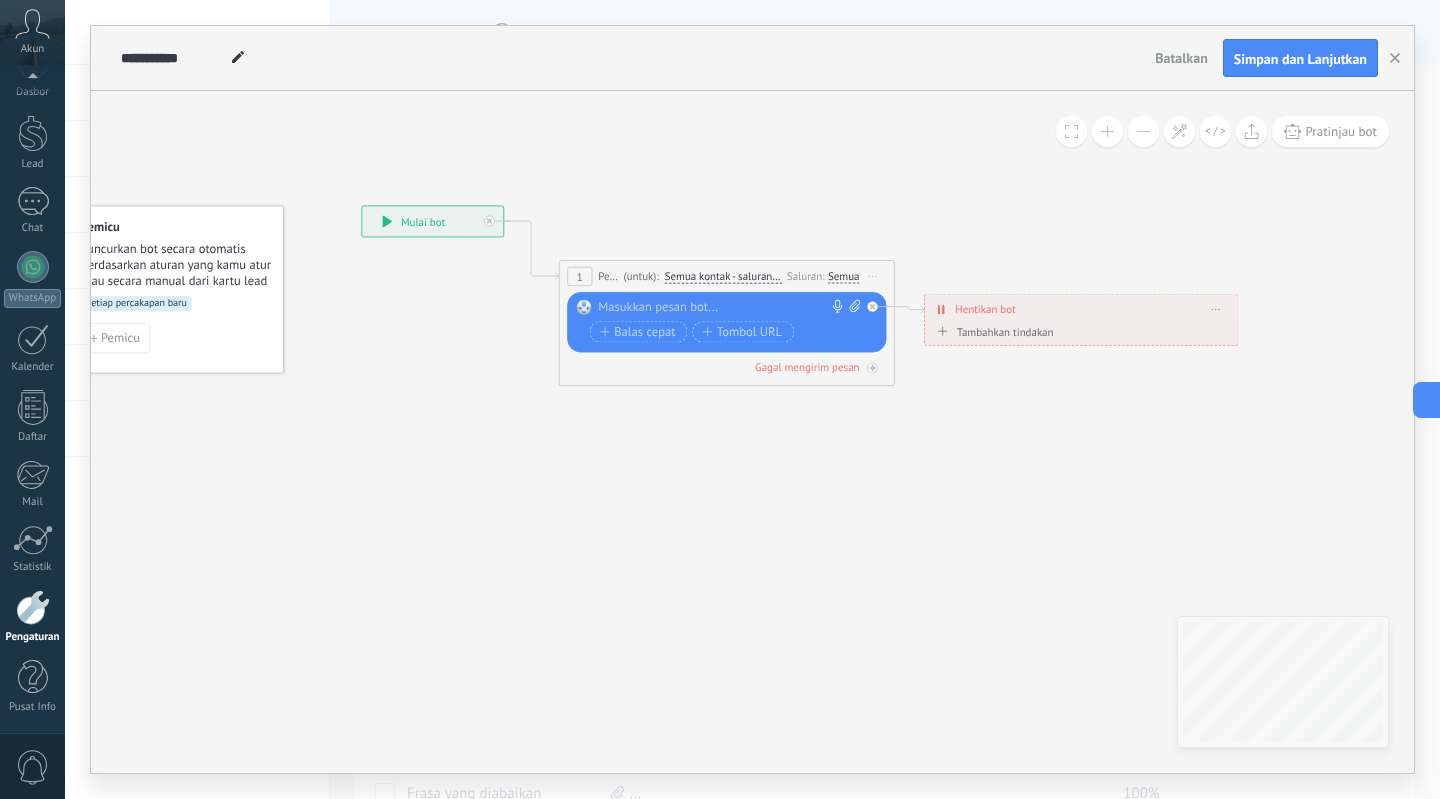 click at bounding box center (722, 308) 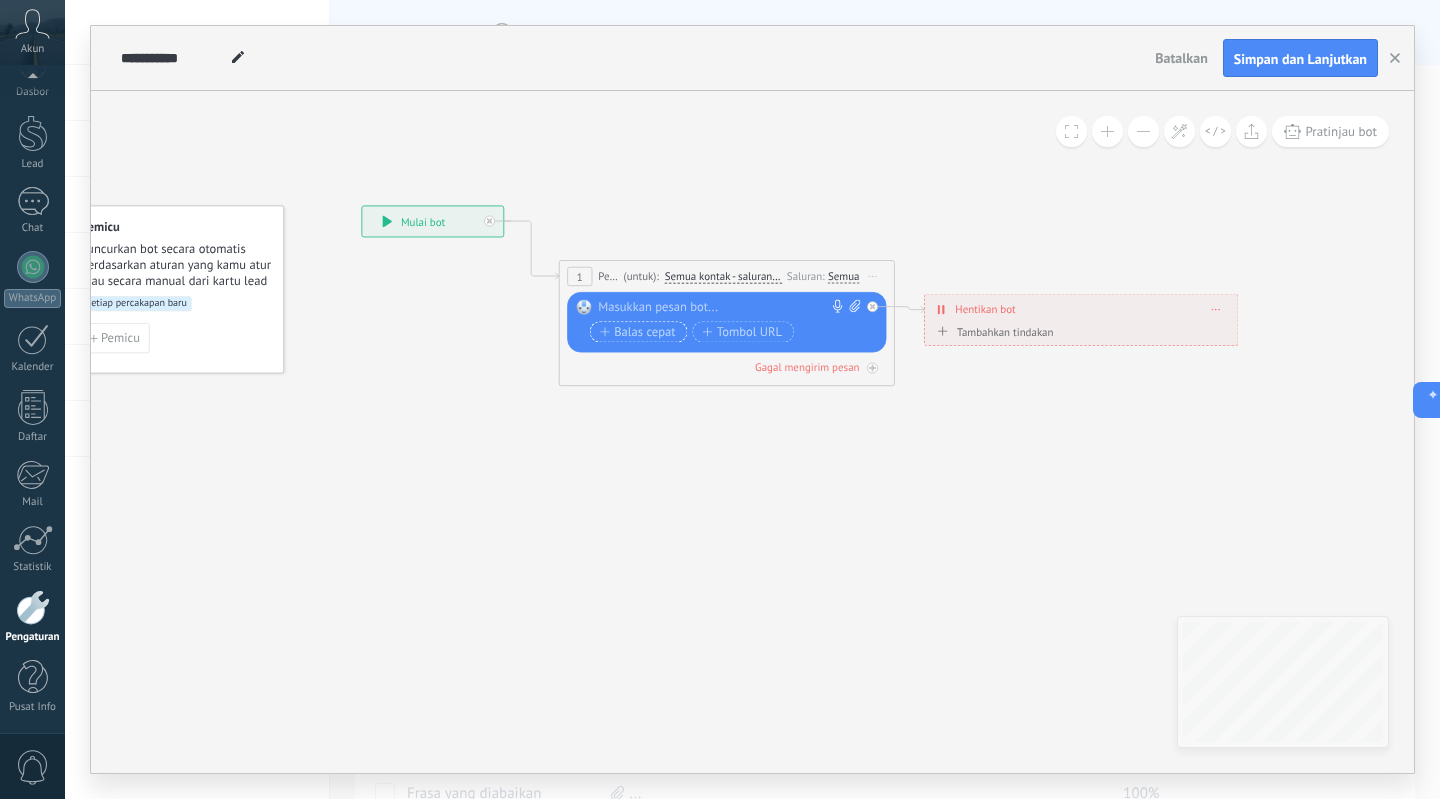 paste 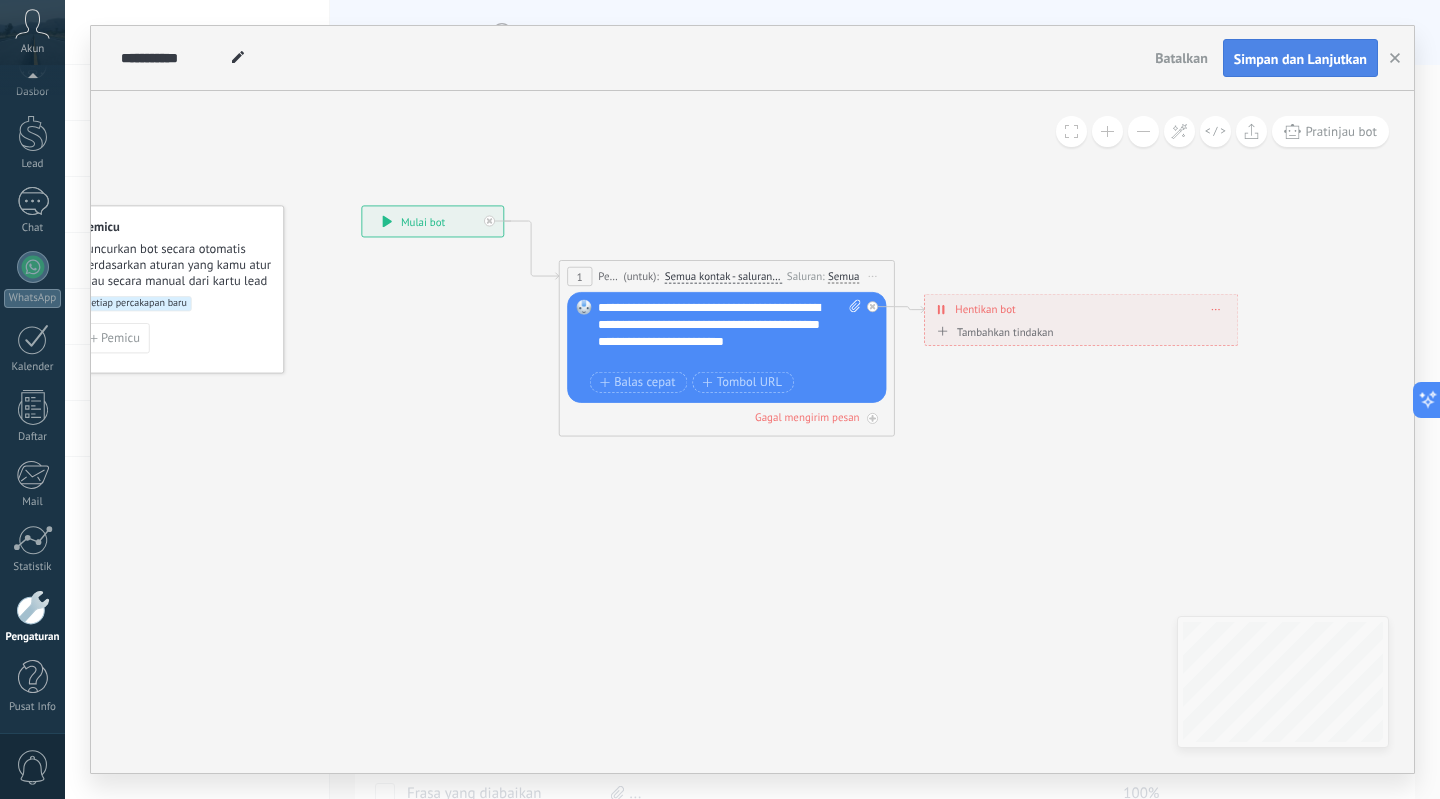 click on "Simpan dan Lanjutkan" at bounding box center [1300, 59] 